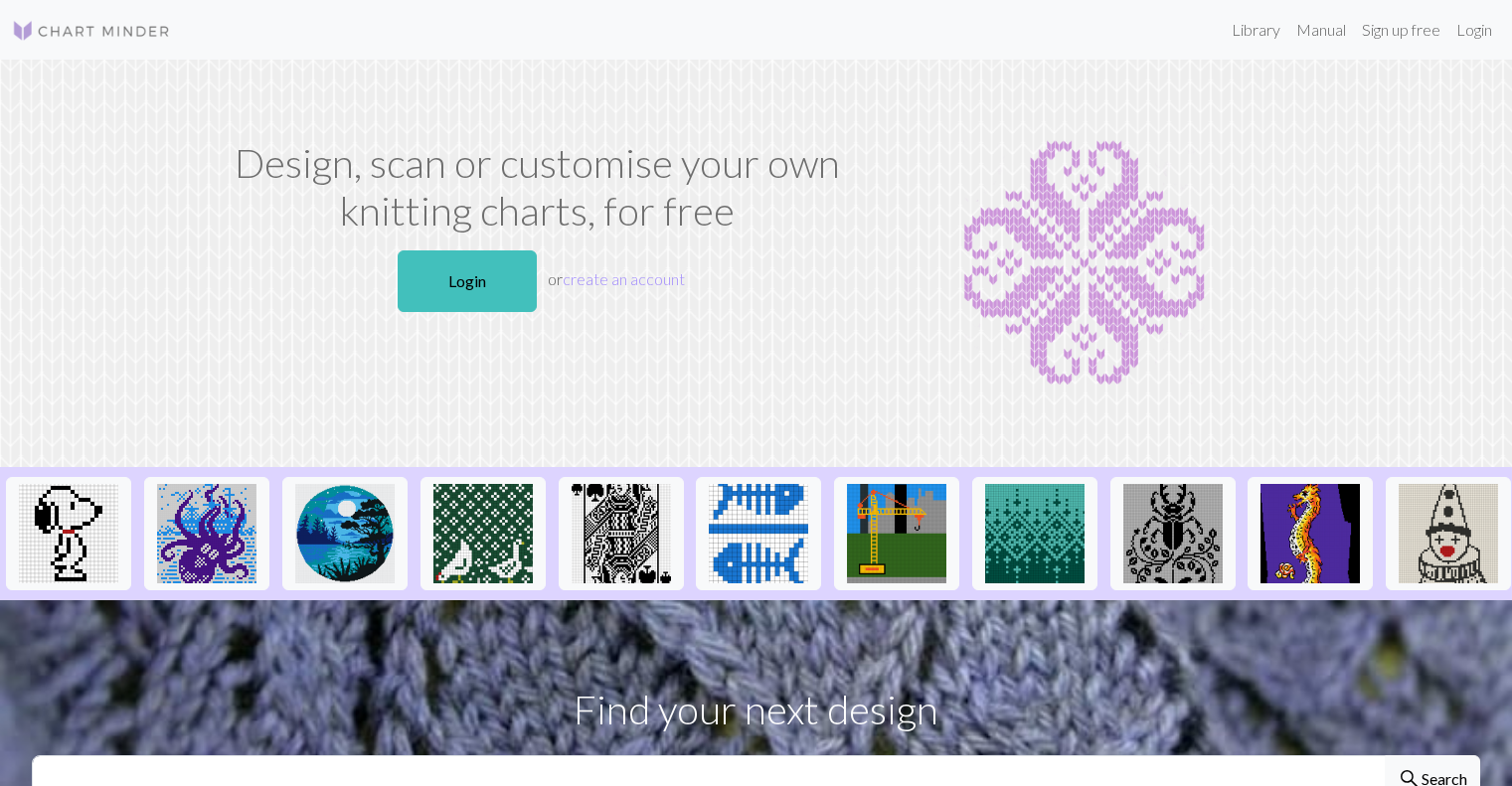 scroll, scrollTop: 0, scrollLeft: 0, axis: both 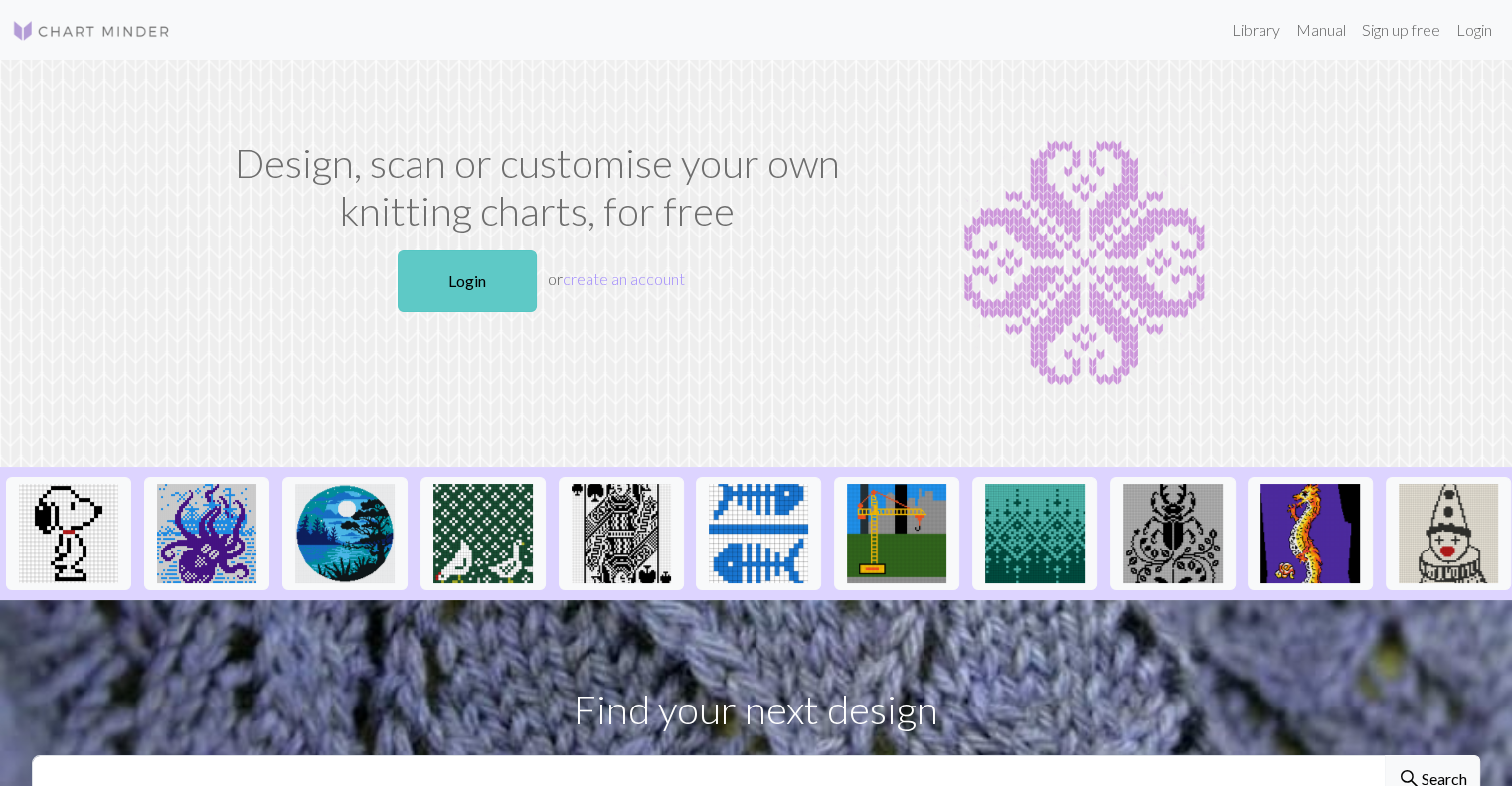 click on "Login" at bounding box center [467, 281] 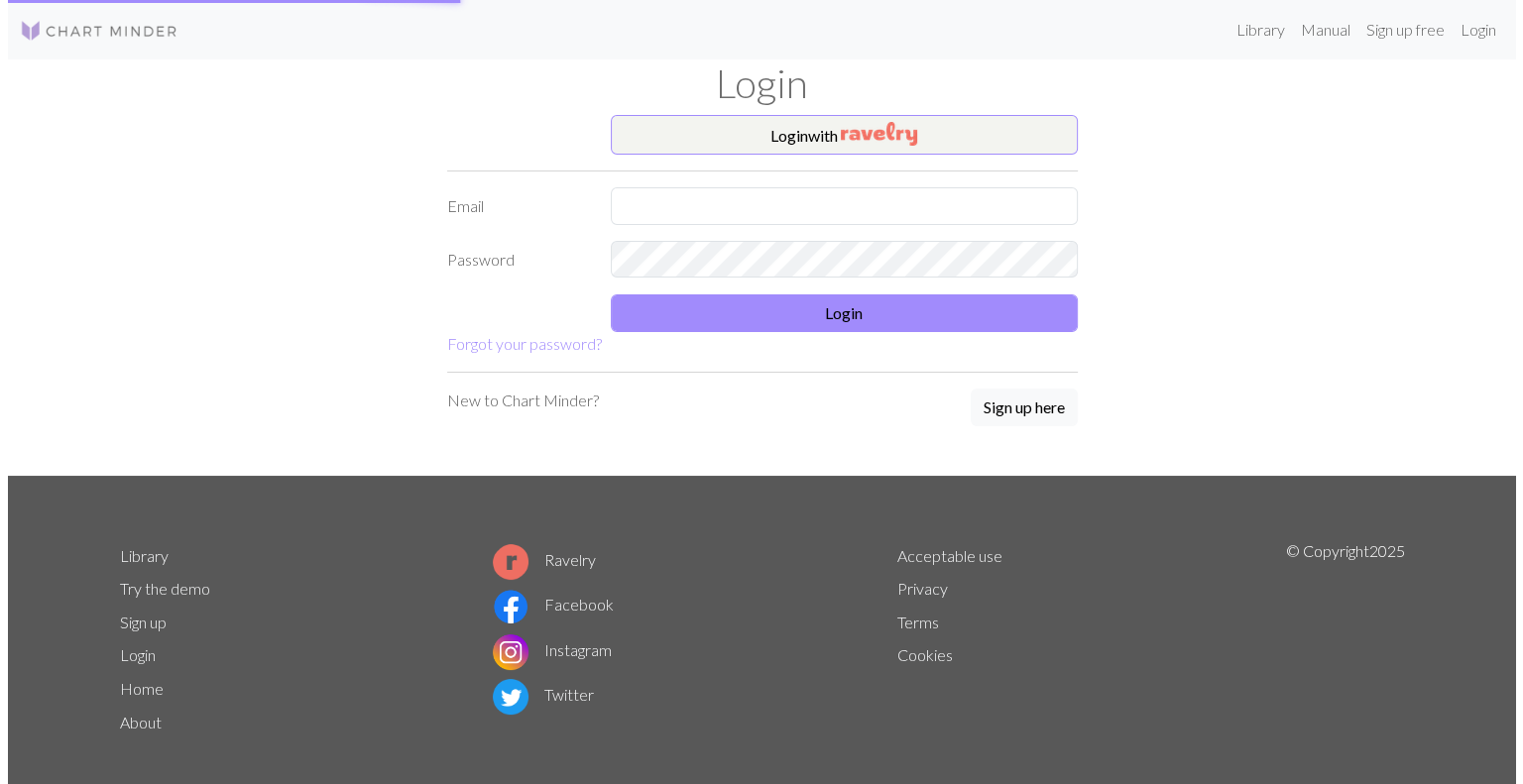 scroll, scrollTop: 0, scrollLeft: 0, axis: both 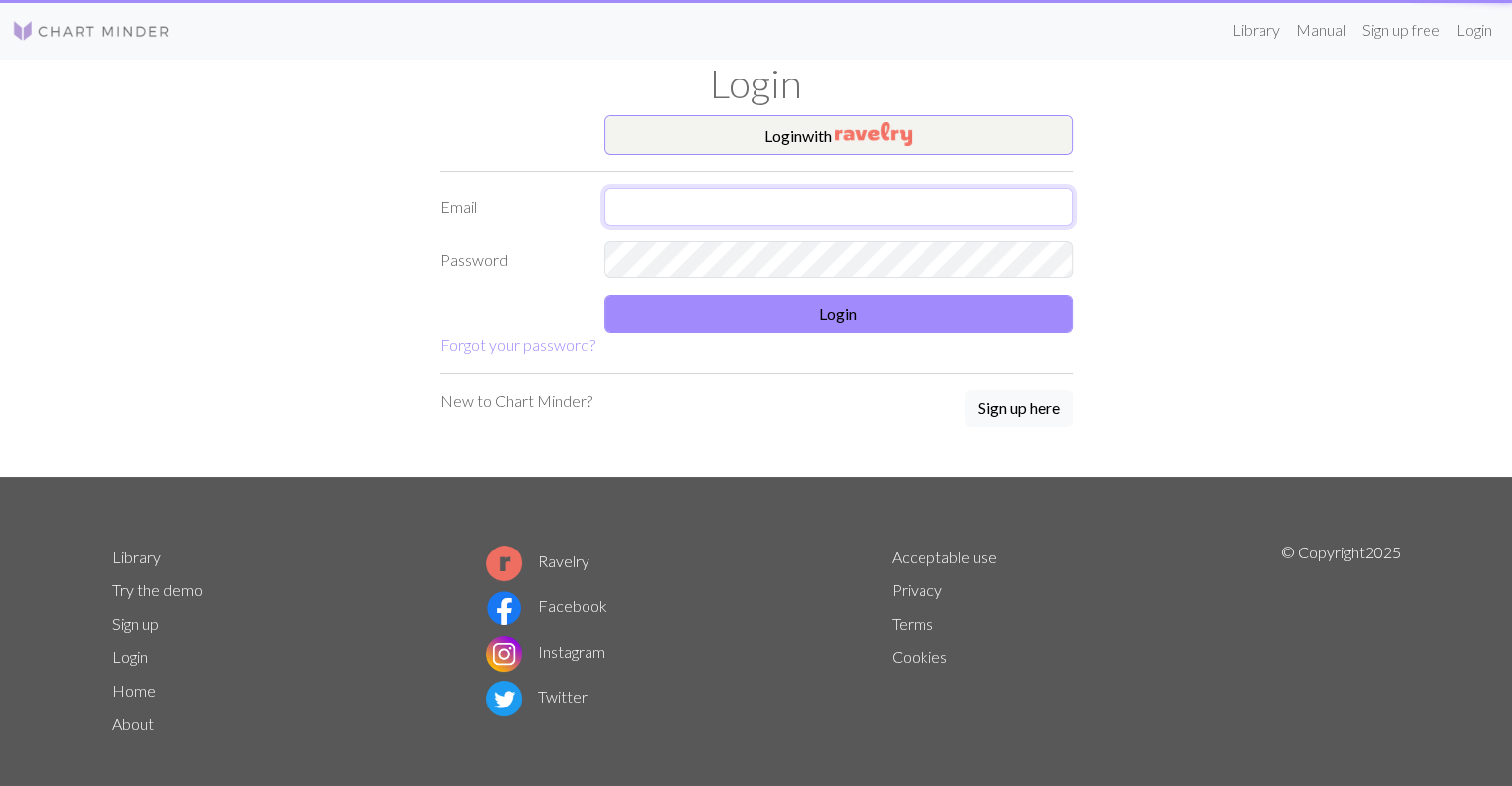 type on "[EMAIL]" 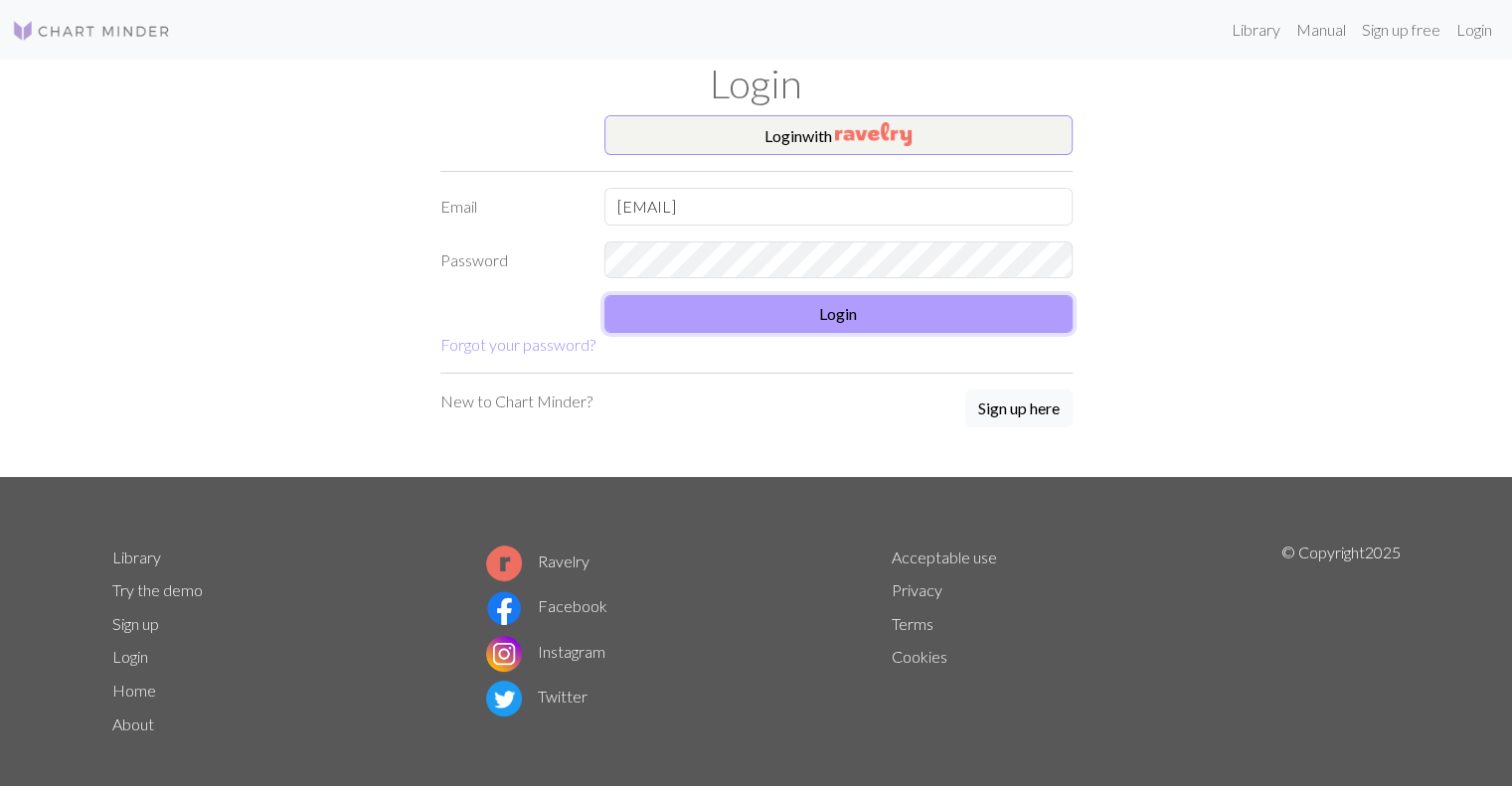click on "Login" at bounding box center [838, 314] 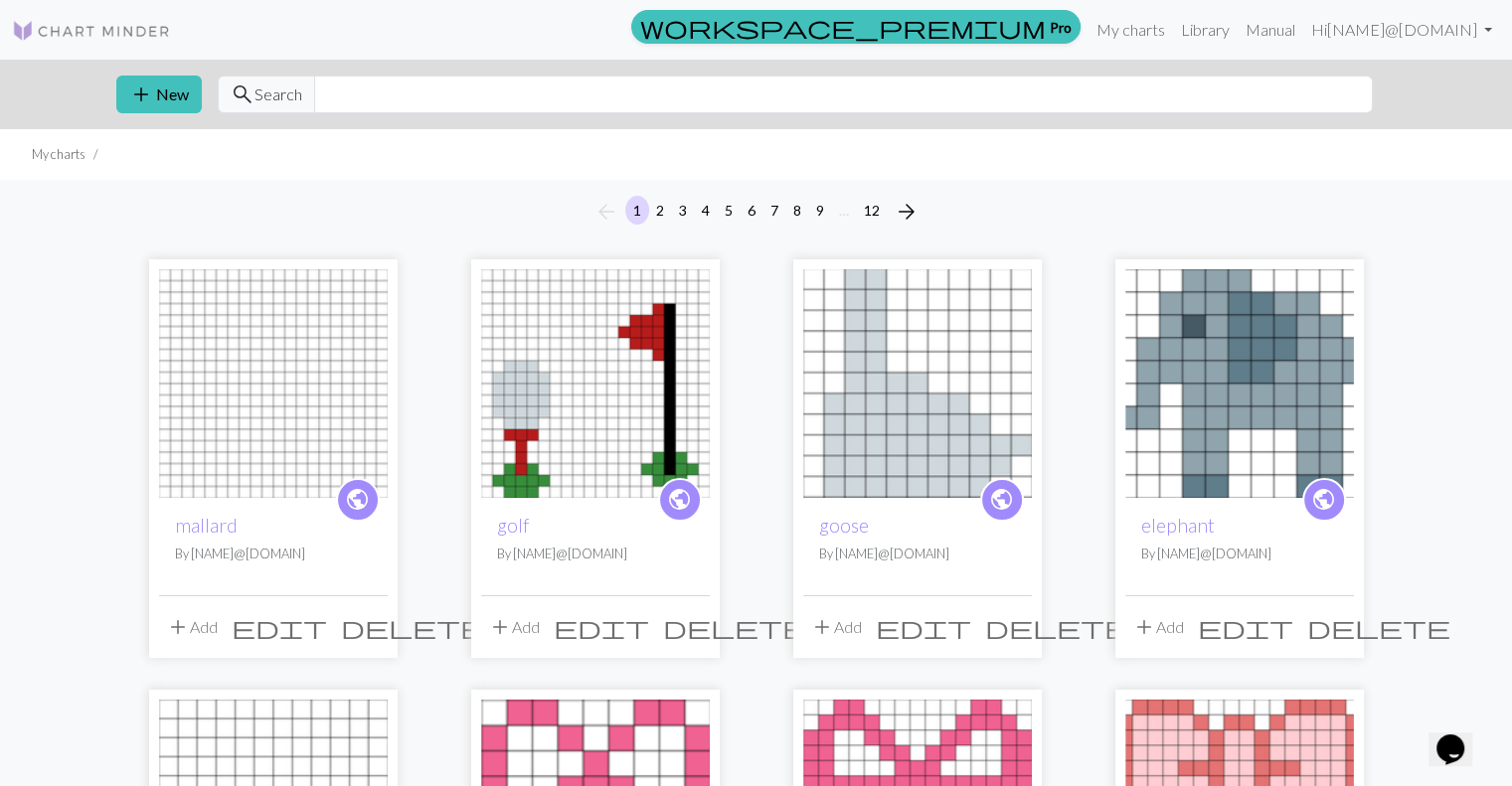 click at bounding box center [273, 384] 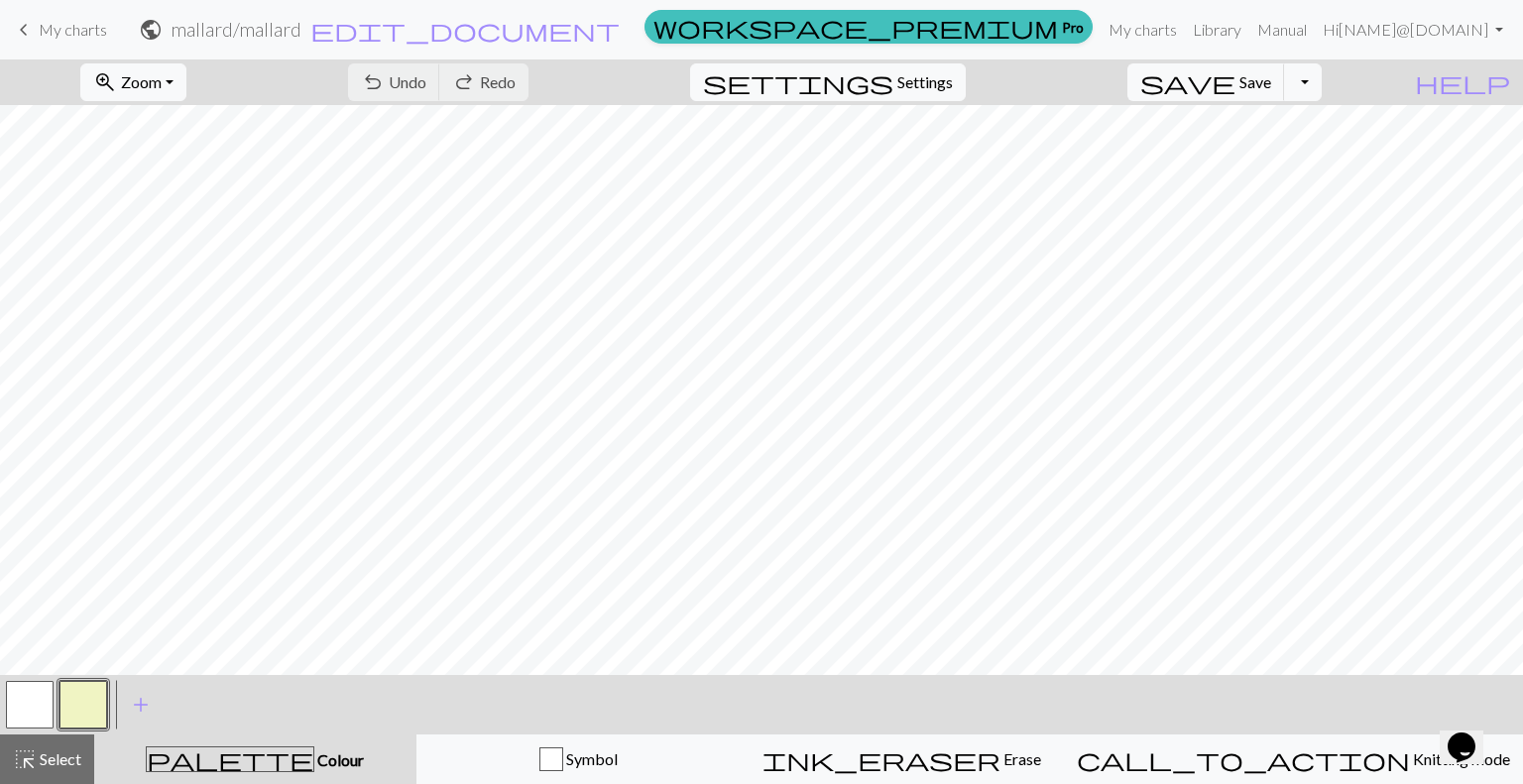 click at bounding box center [83, 705] 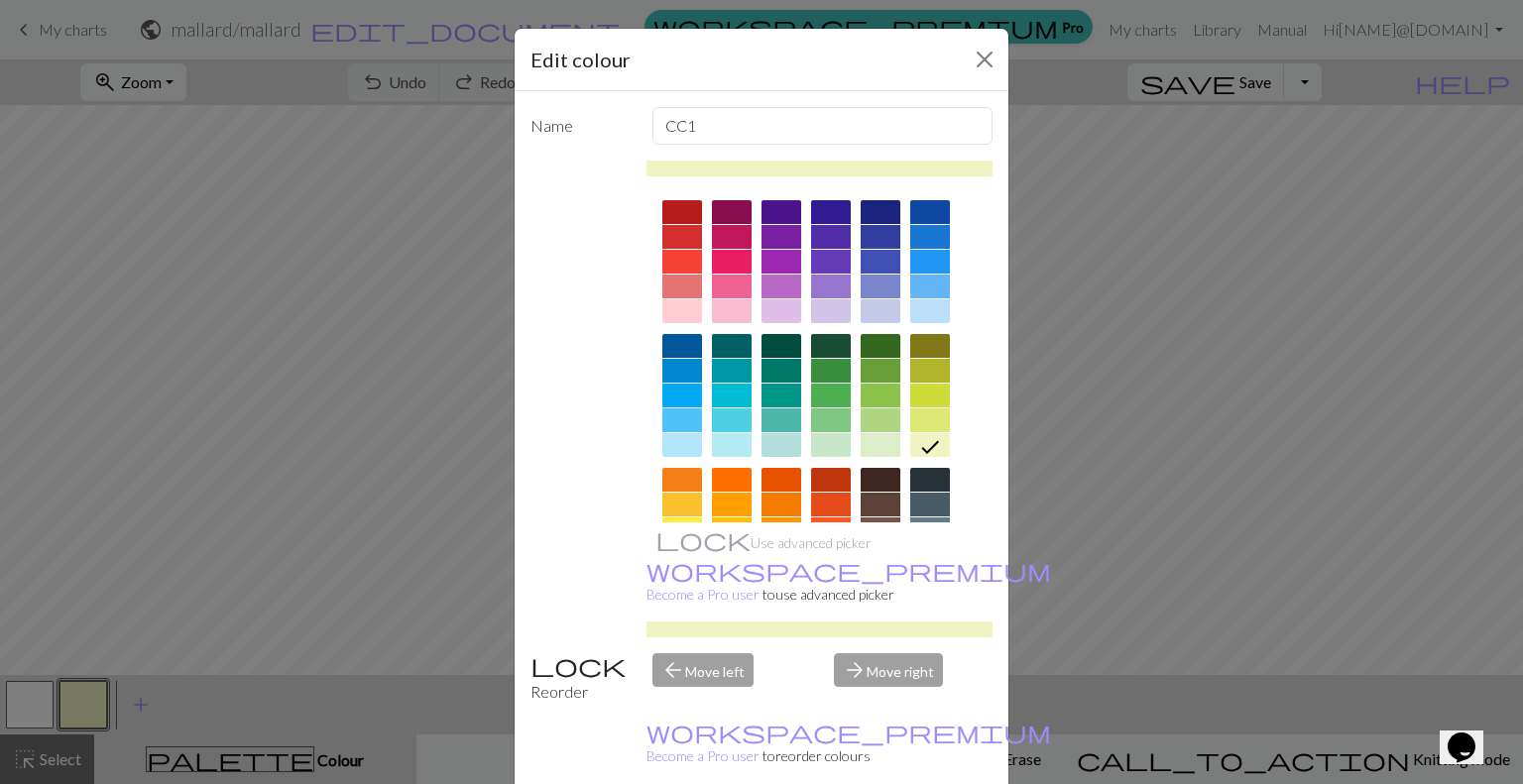 click at bounding box center (880, 346) 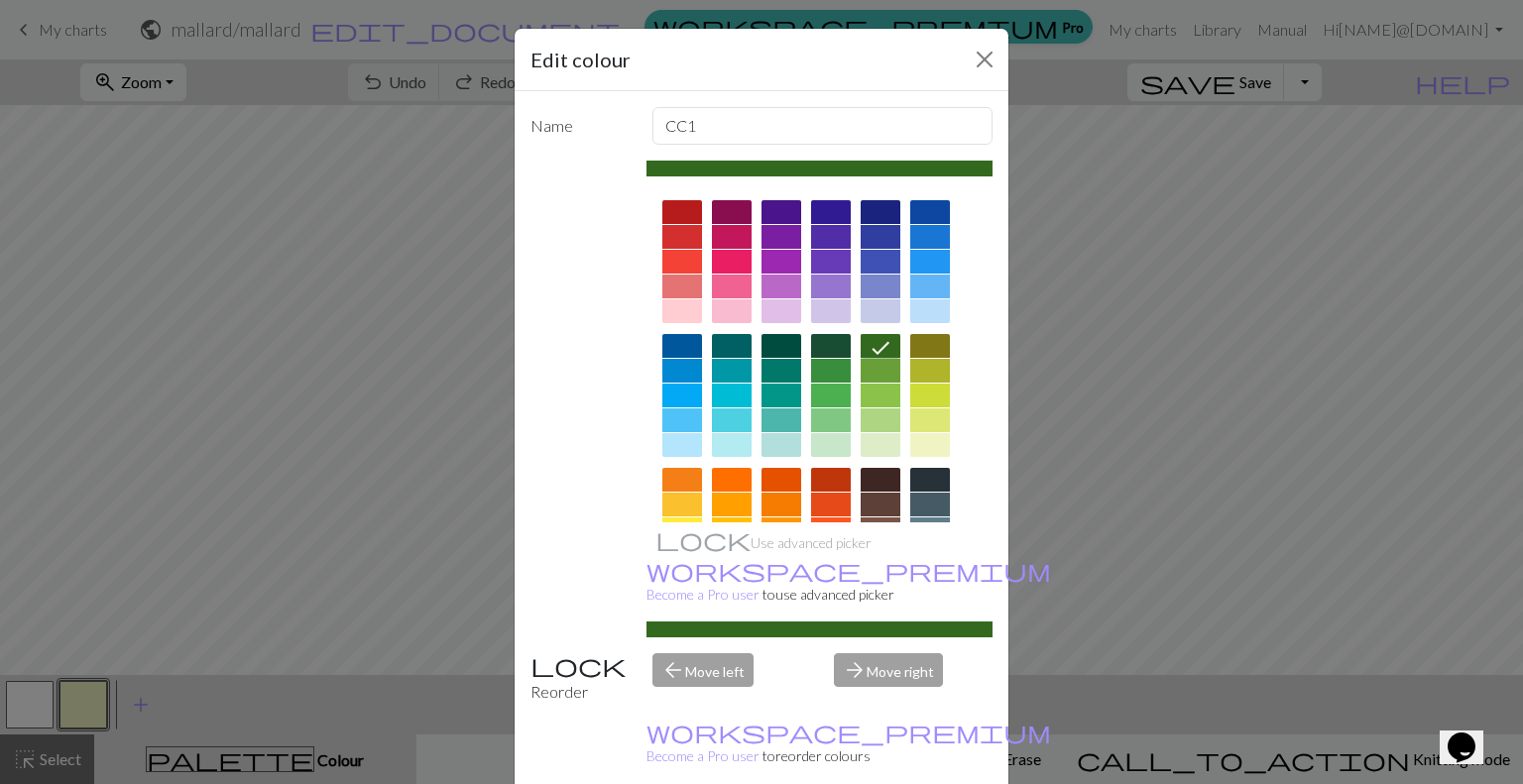 click on "Done" at bounding box center [880, 835] 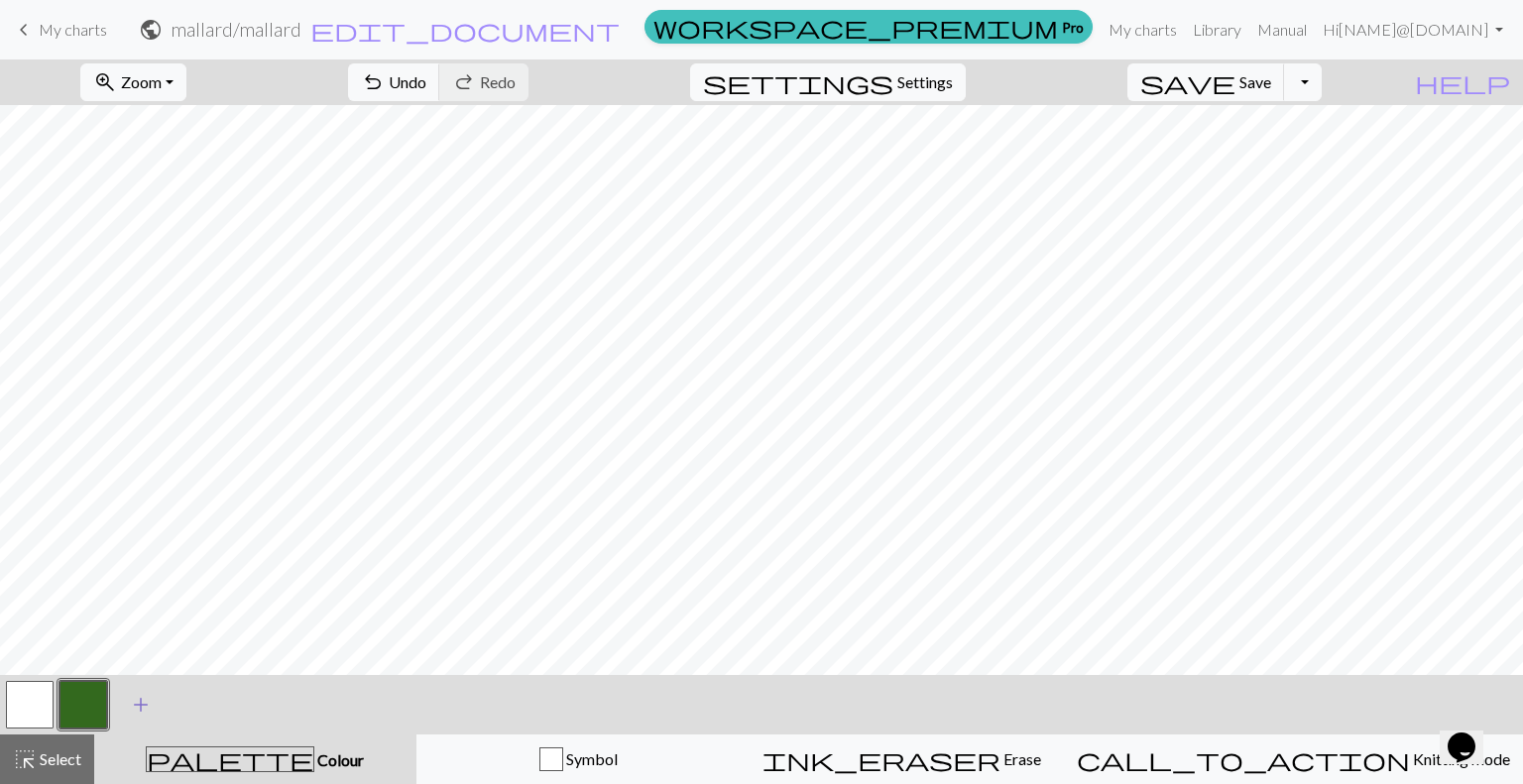 click on "add" at bounding box center [141, 705] 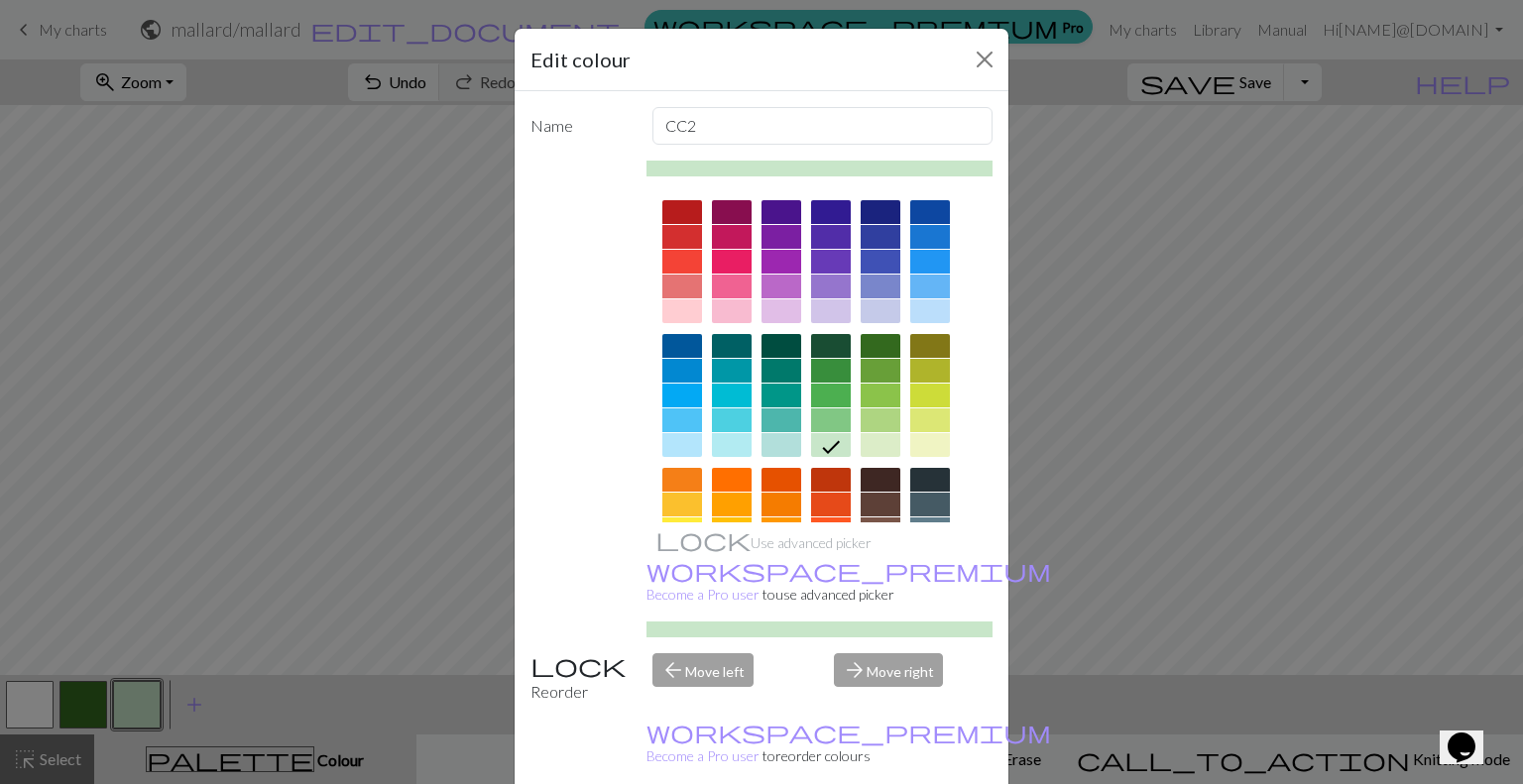 scroll, scrollTop: 33, scrollLeft: 0, axis: vertical 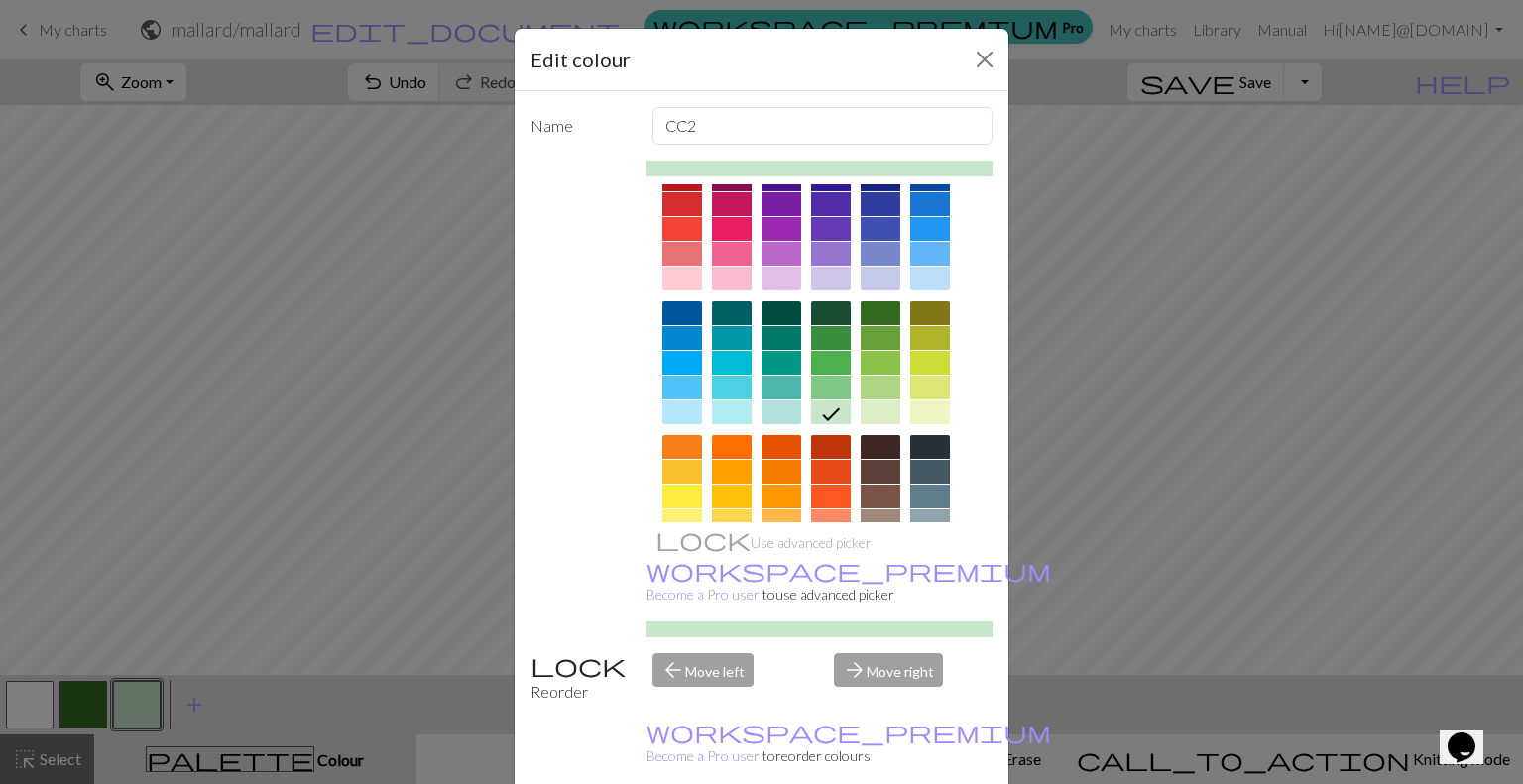 click at bounding box center [880, 497] 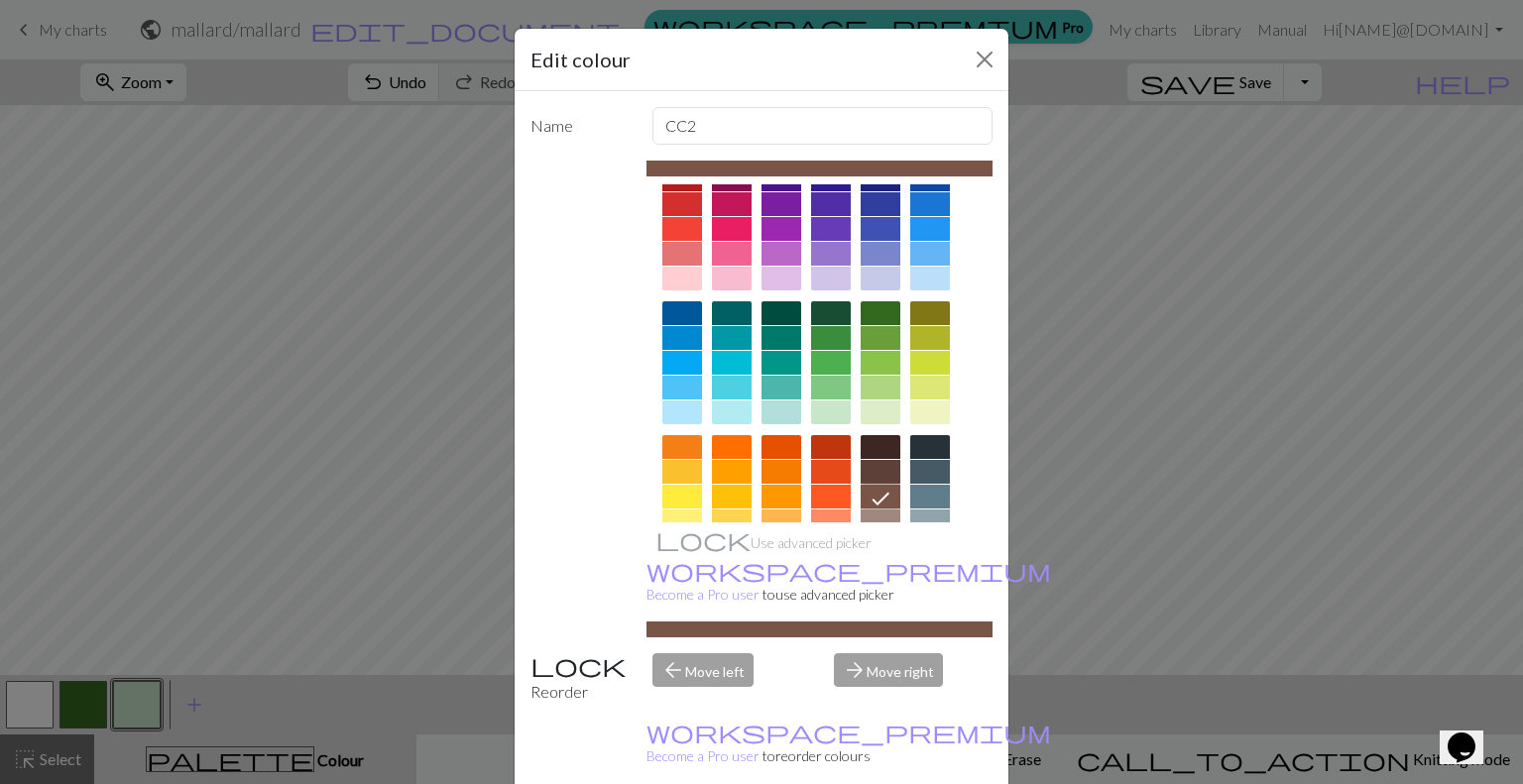 click on "Done" at bounding box center [880, 835] 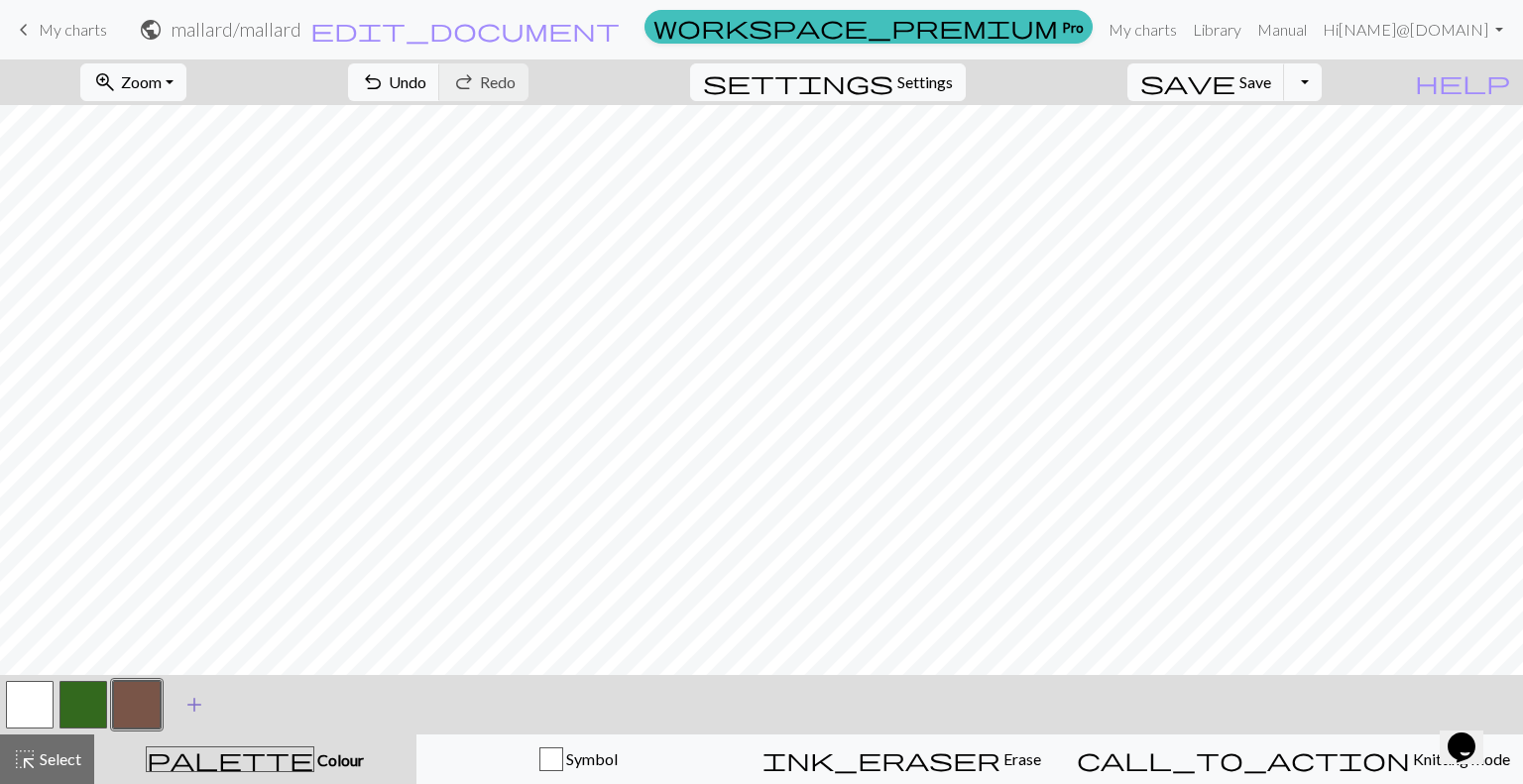 click on "add" at bounding box center [194, 705] 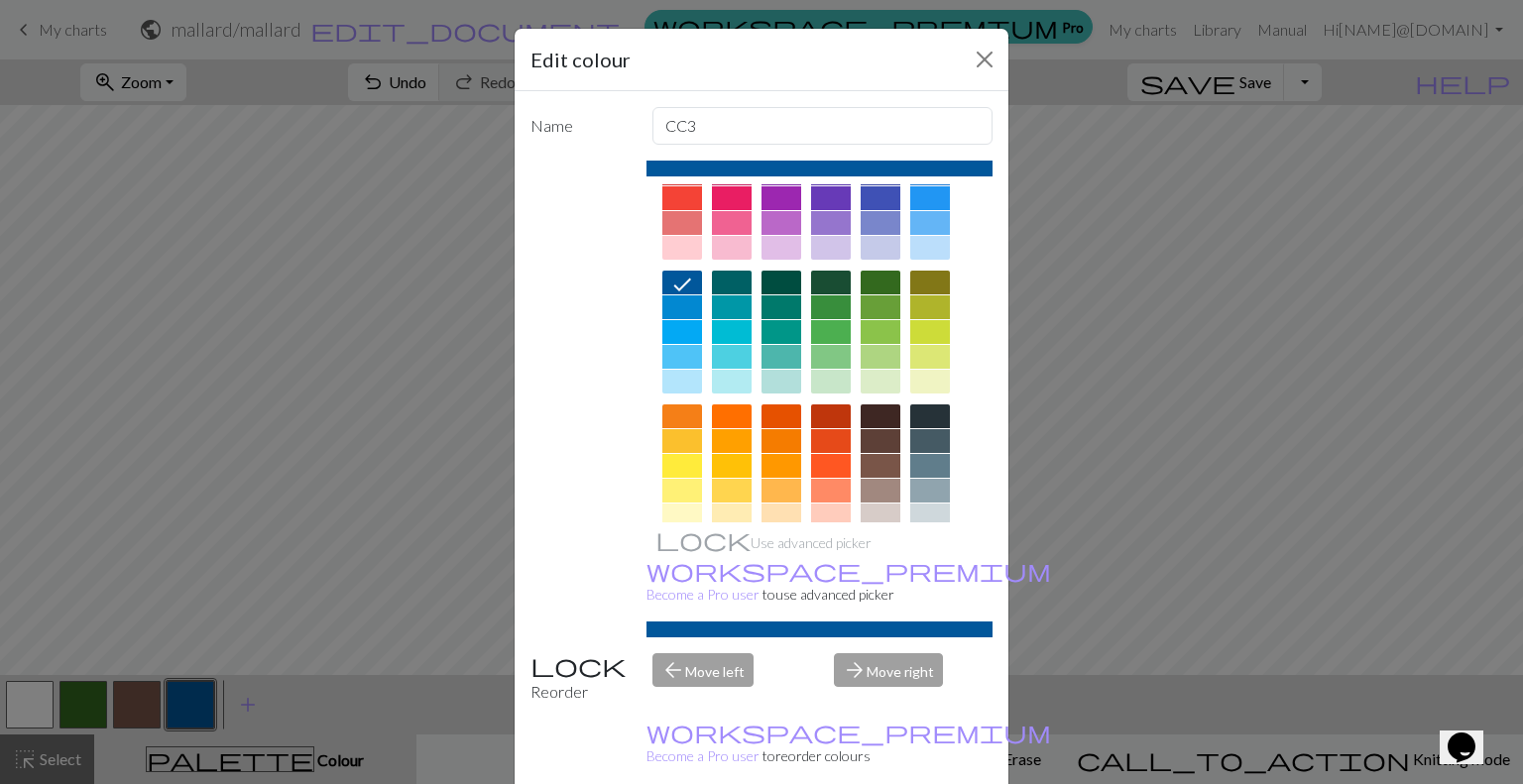 scroll, scrollTop: 65, scrollLeft: 0, axis: vertical 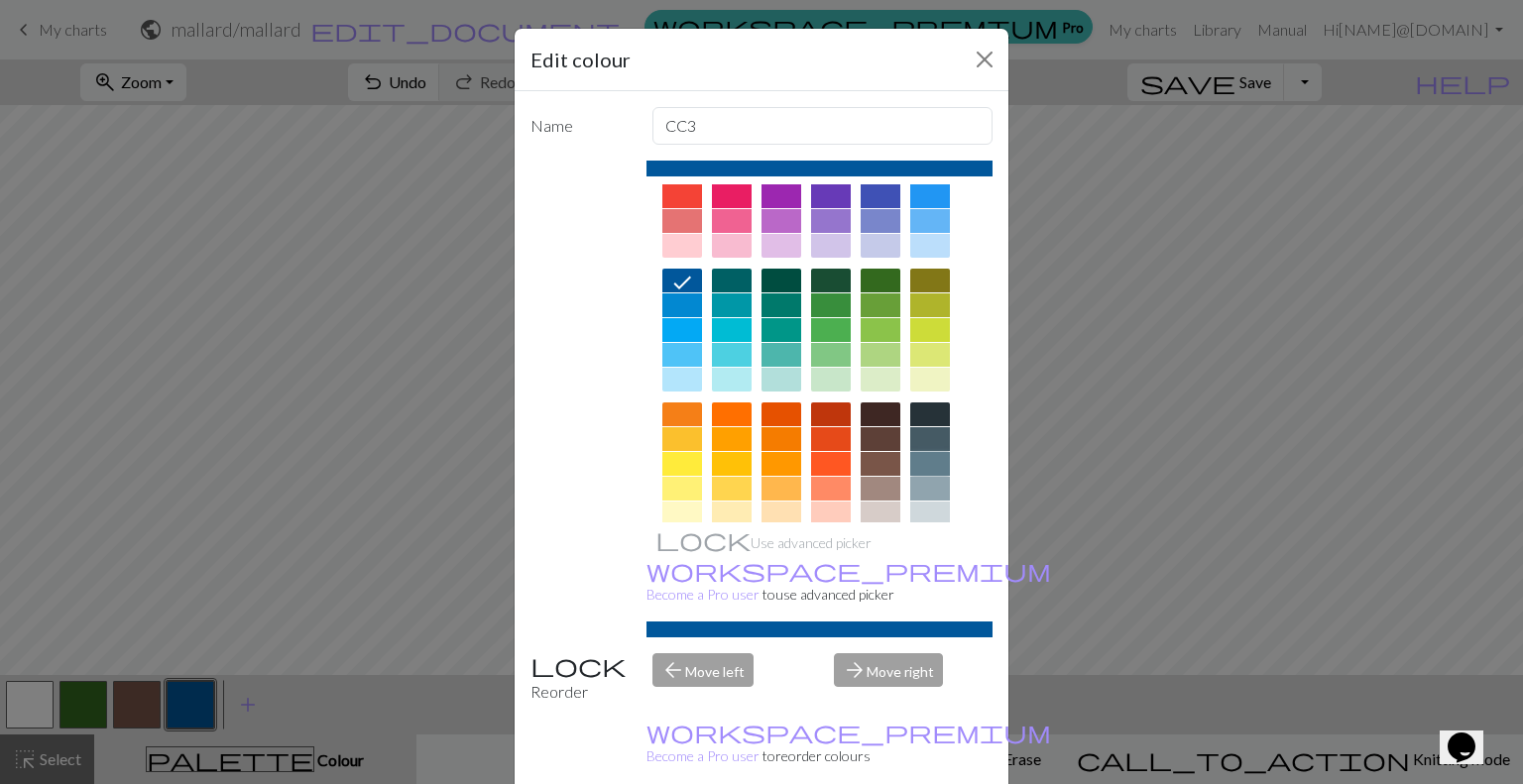 click at bounding box center [930, 464] 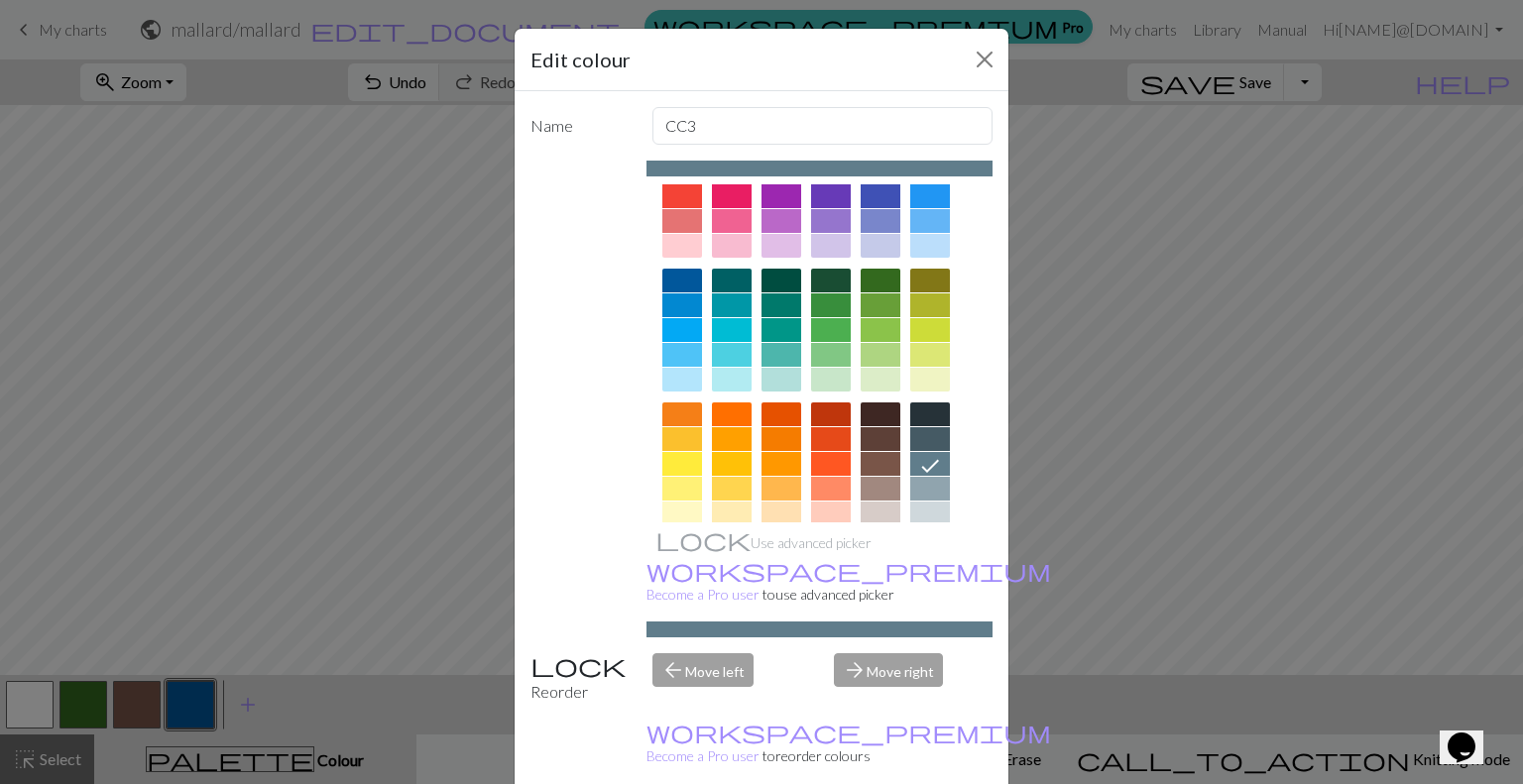 click on "Done" at bounding box center (880, 835) 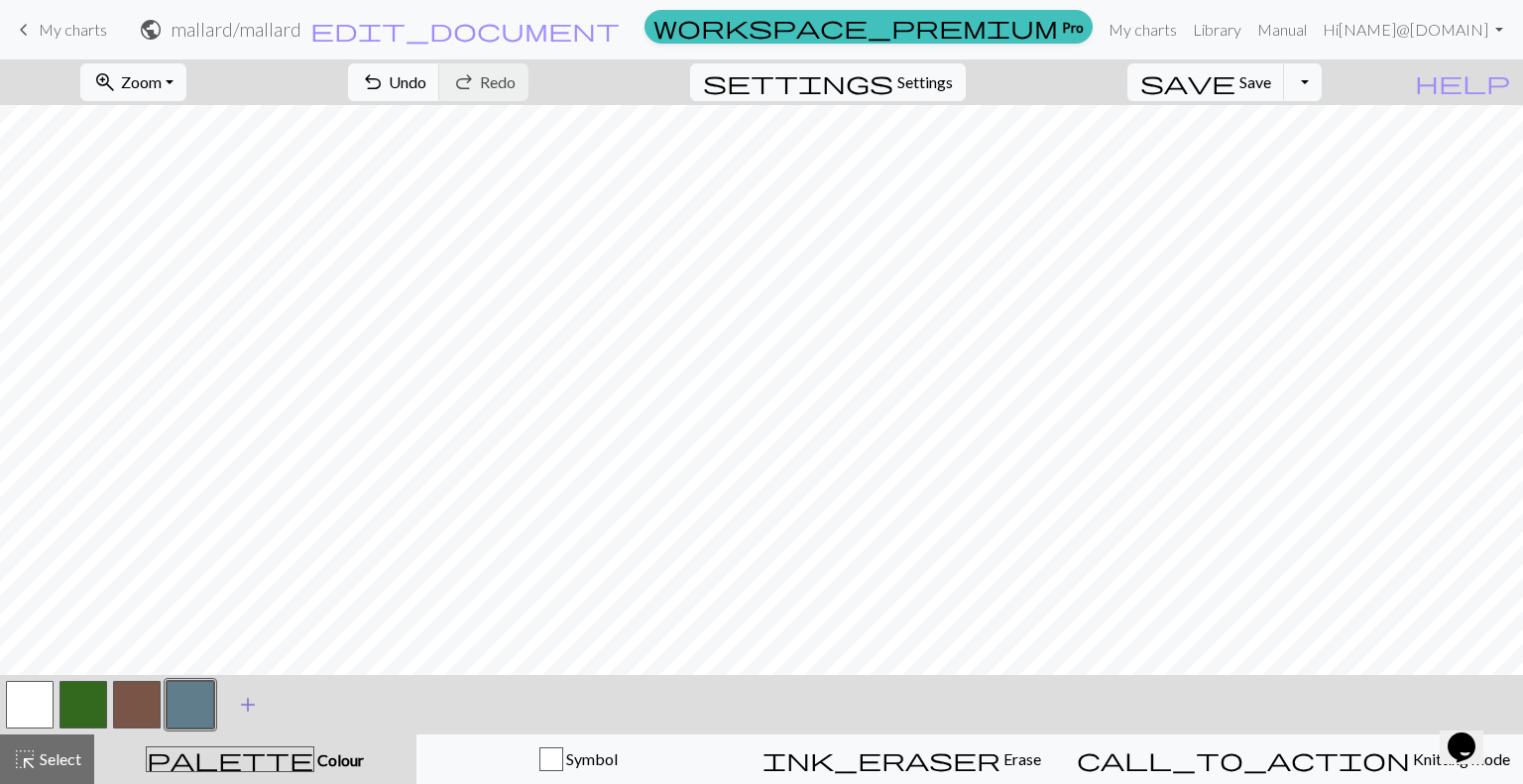 click on "add" at bounding box center (248, 705) 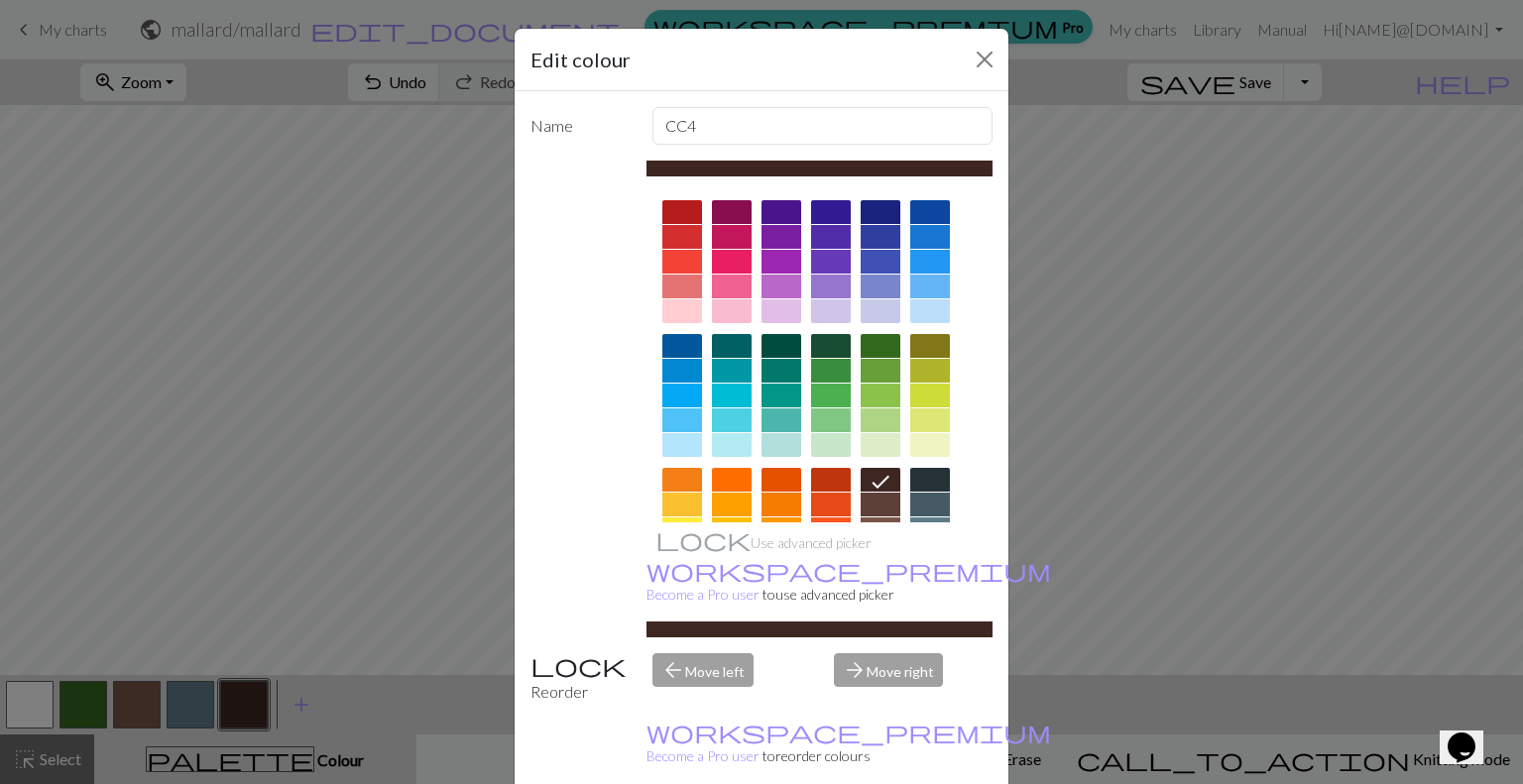 click at bounding box center [682, 504] 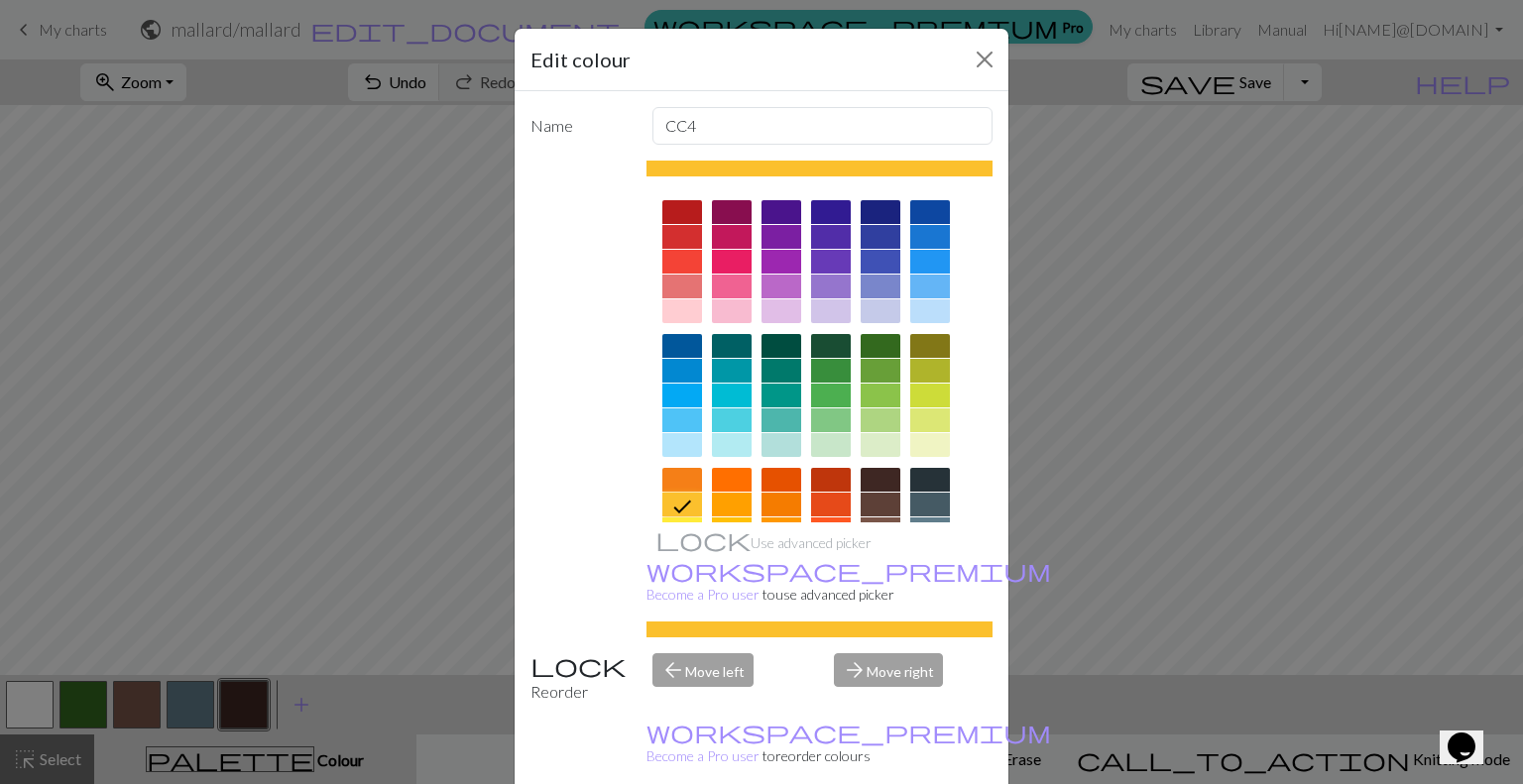 click on "Done" at bounding box center [880, 835] 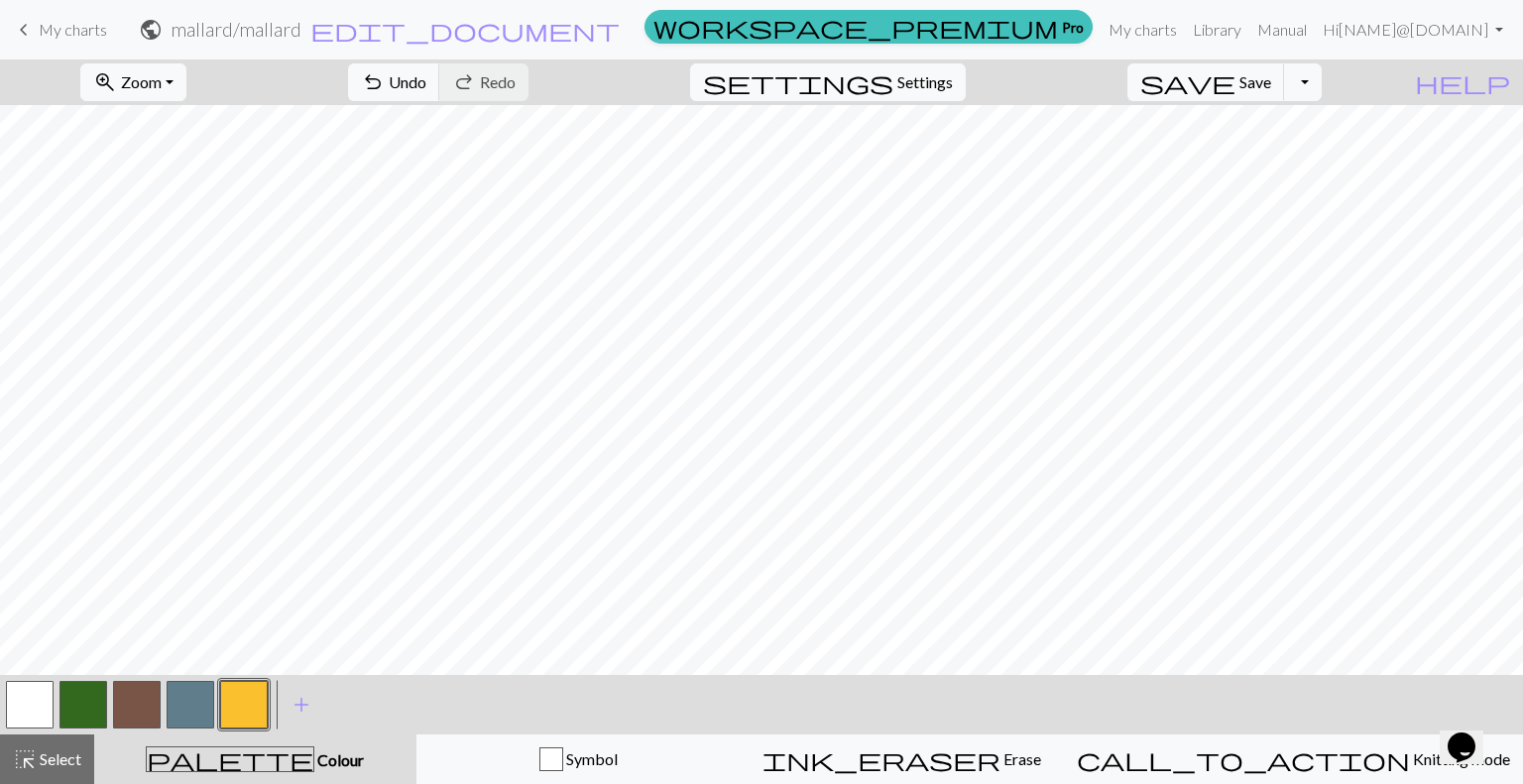 drag, startPoint x: 85, startPoint y: 693, endPoint x: 97, endPoint y: 675, distance: 21.633308 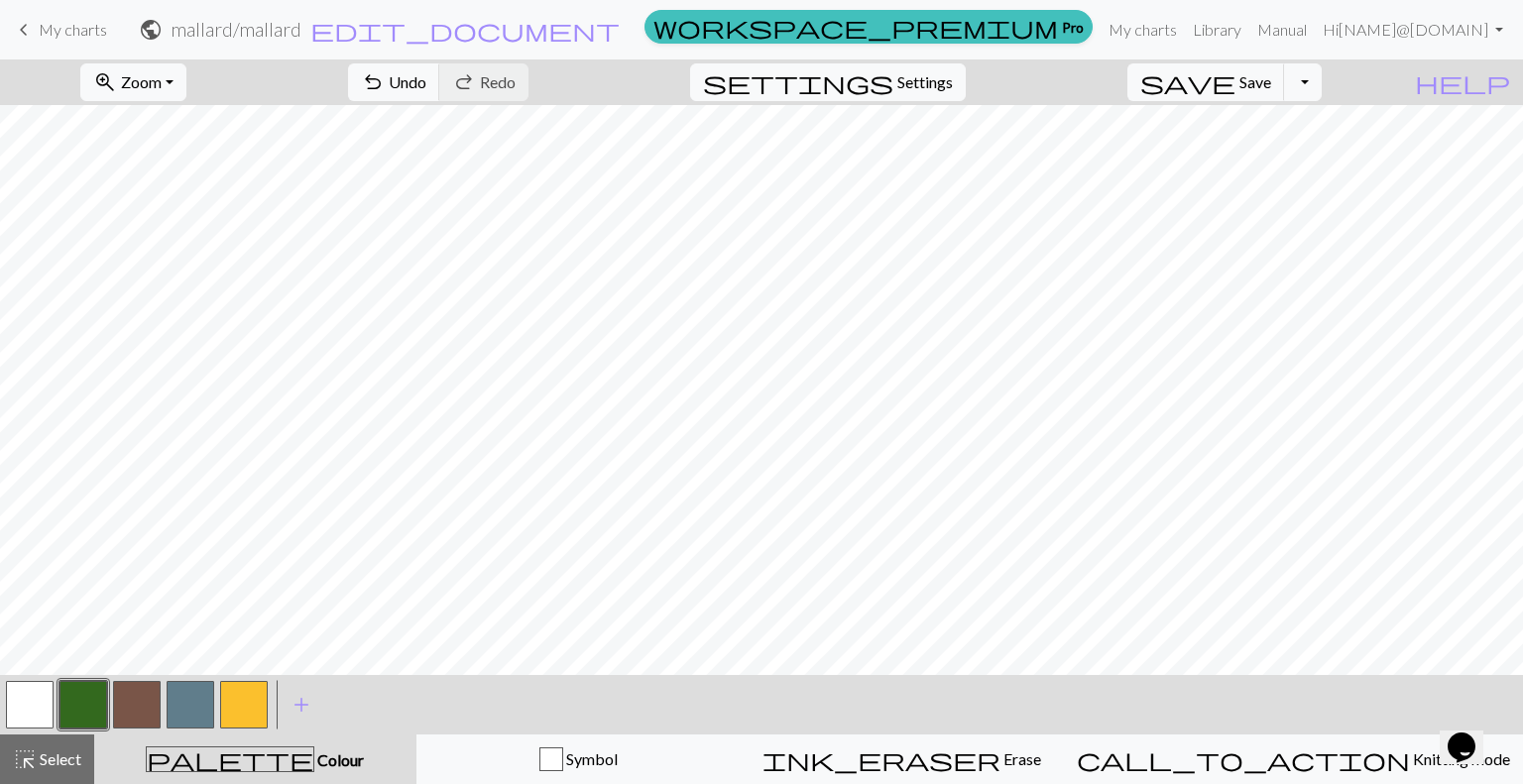 drag, startPoint x: 251, startPoint y: 701, endPoint x: 252, endPoint y: 683, distance: 18.027756 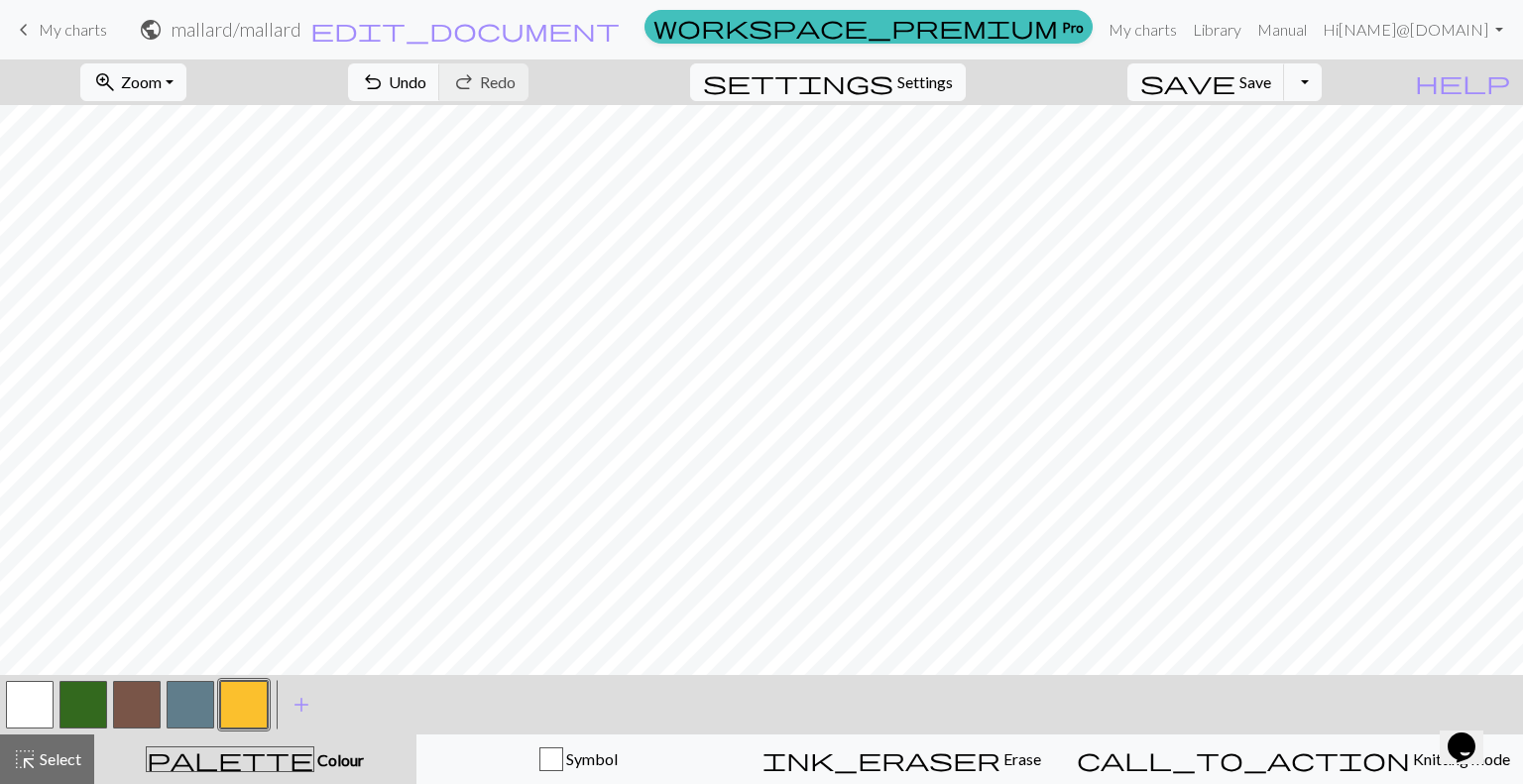 drag, startPoint x: 186, startPoint y: 697, endPoint x: 195, endPoint y: 675, distance: 23.769729 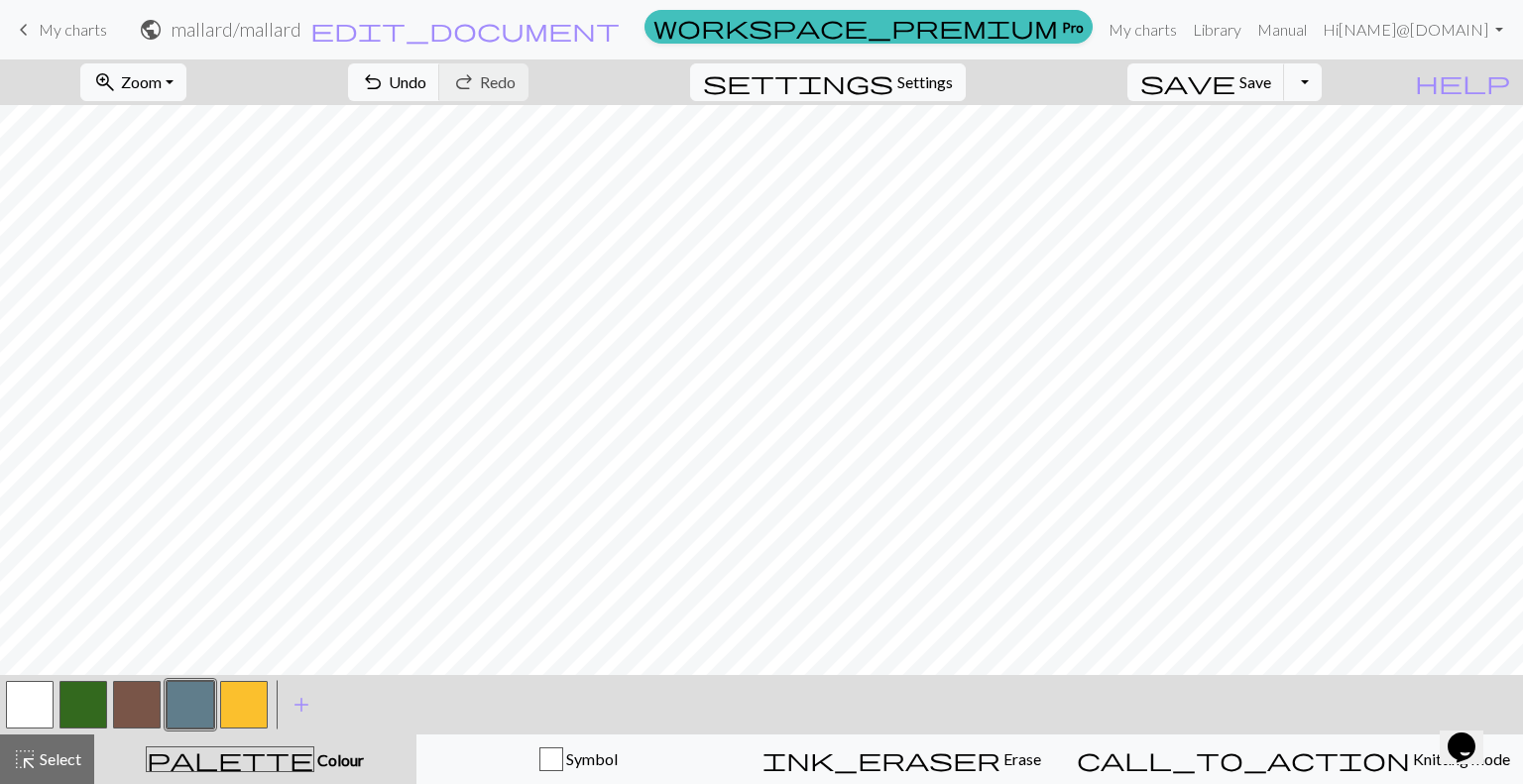 click at bounding box center [83, 705] 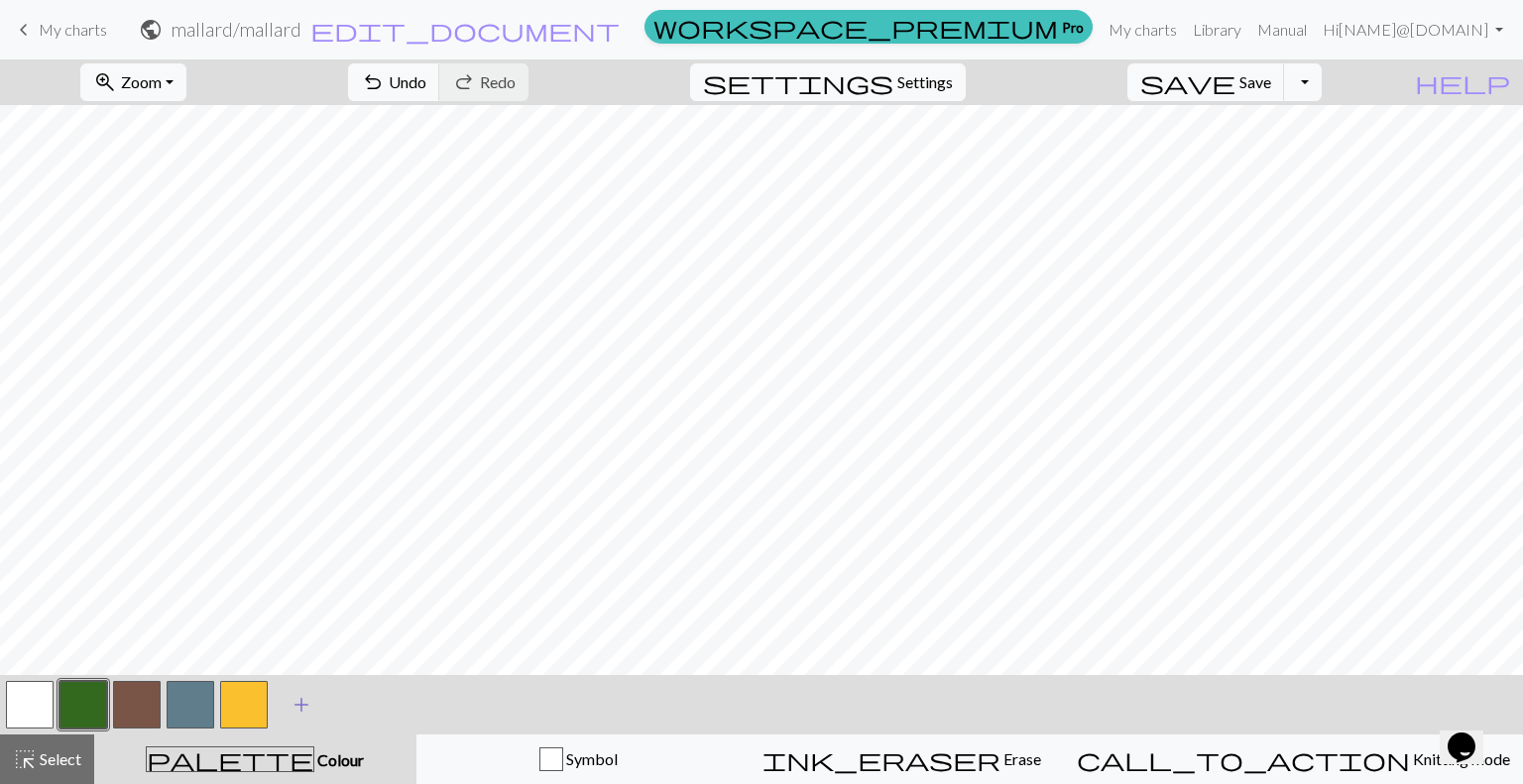 click on "add" at bounding box center (301, 705) 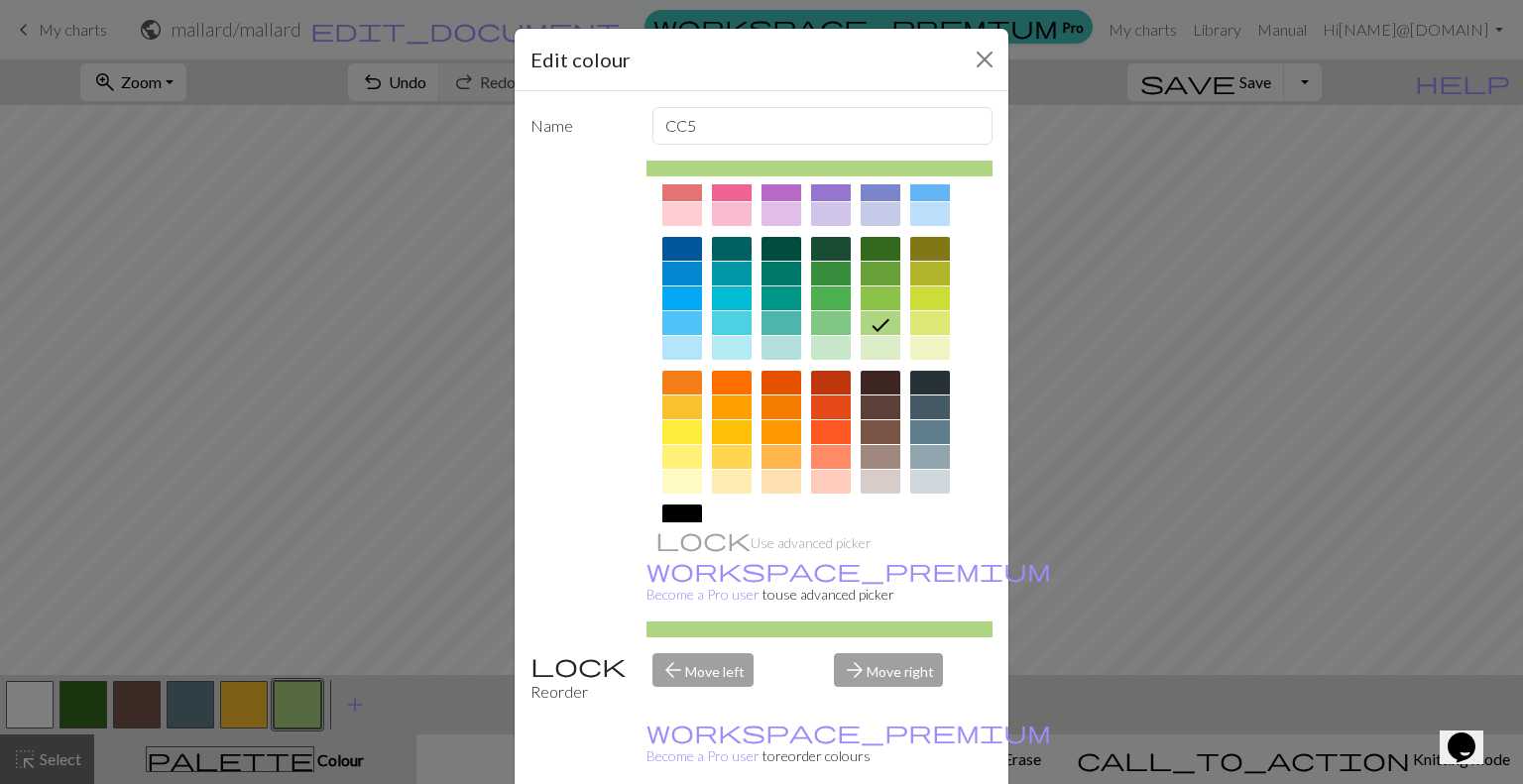 scroll, scrollTop: 99, scrollLeft: 0, axis: vertical 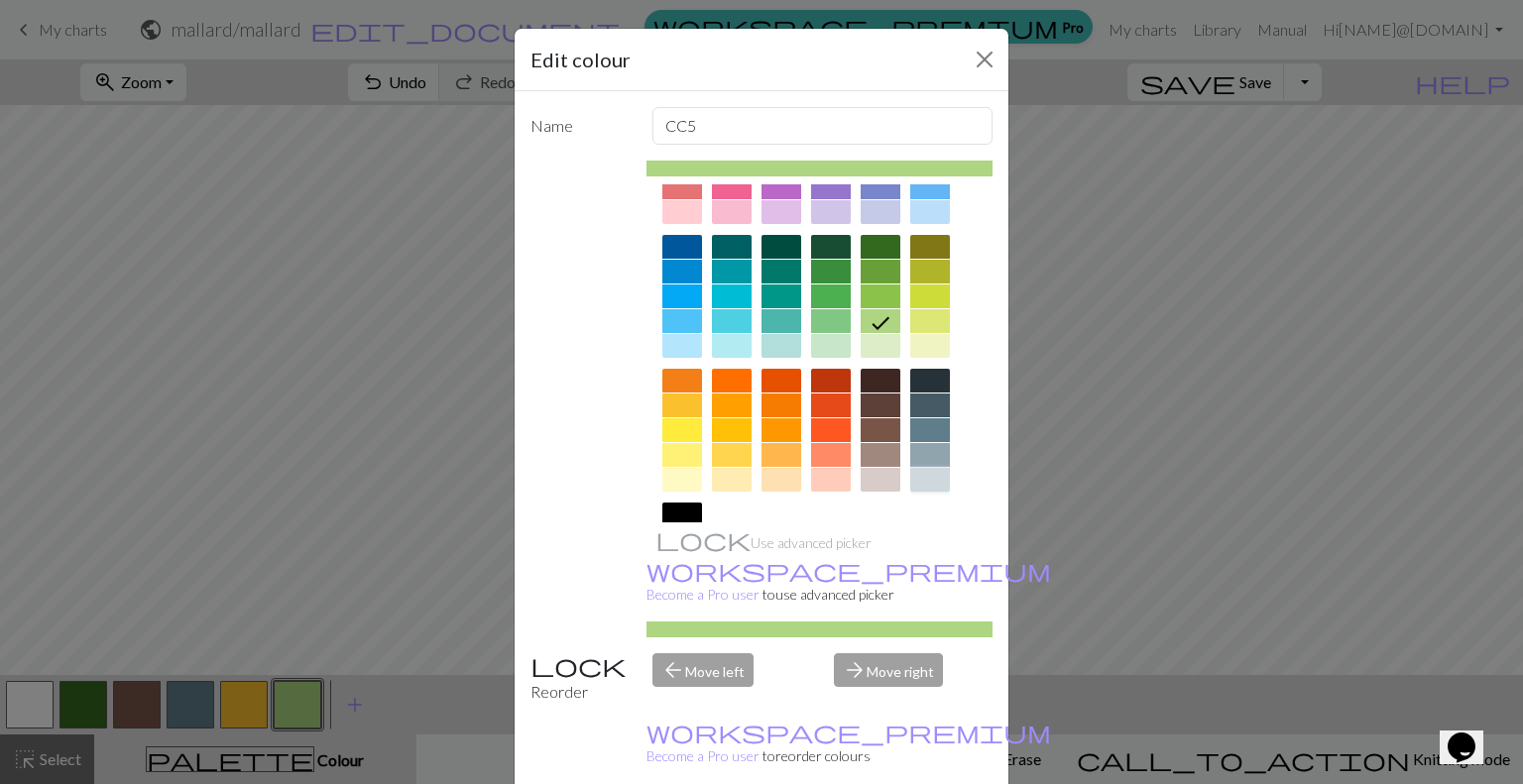 click at bounding box center (930, 480) 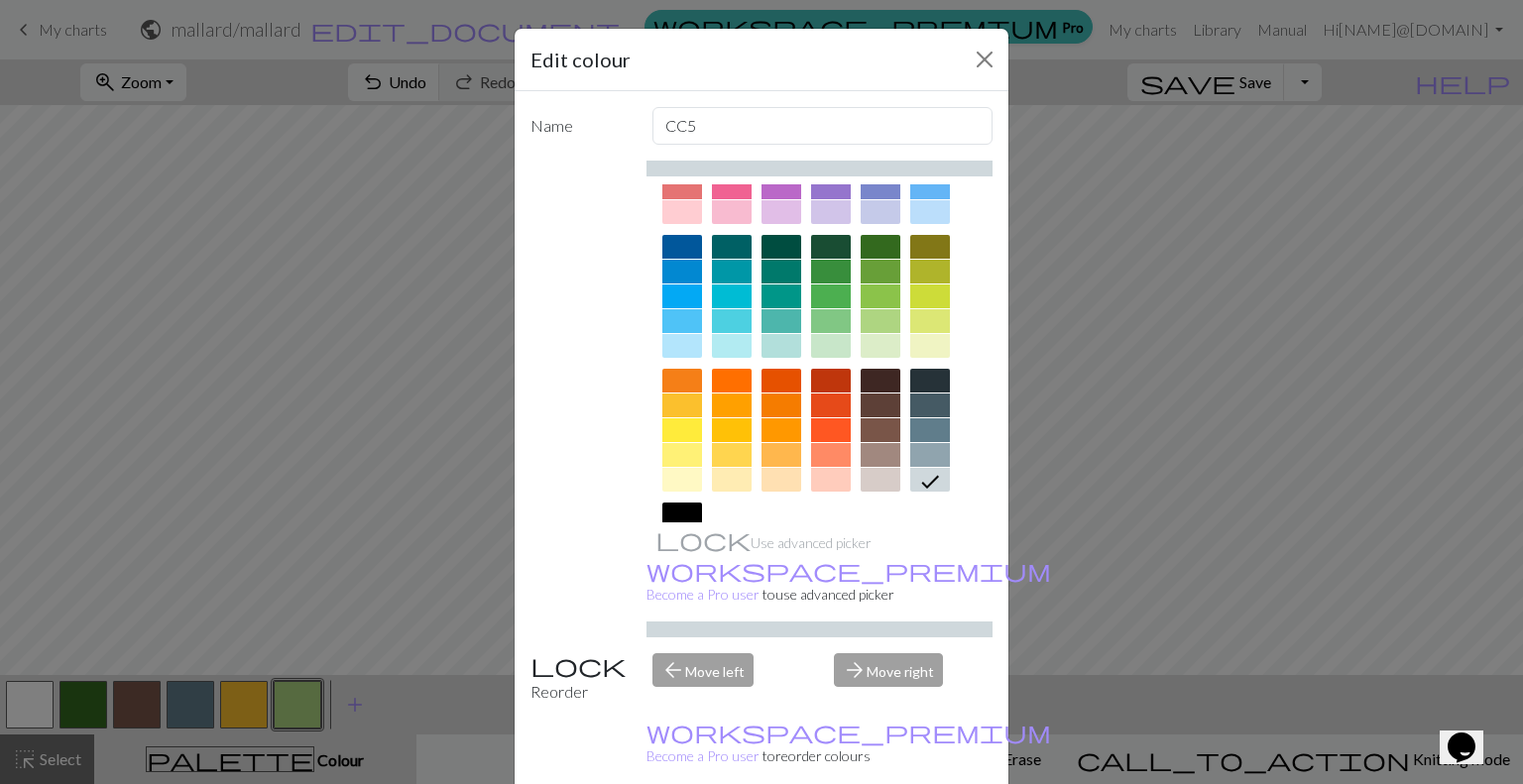 click on "Done" at bounding box center (880, 835) 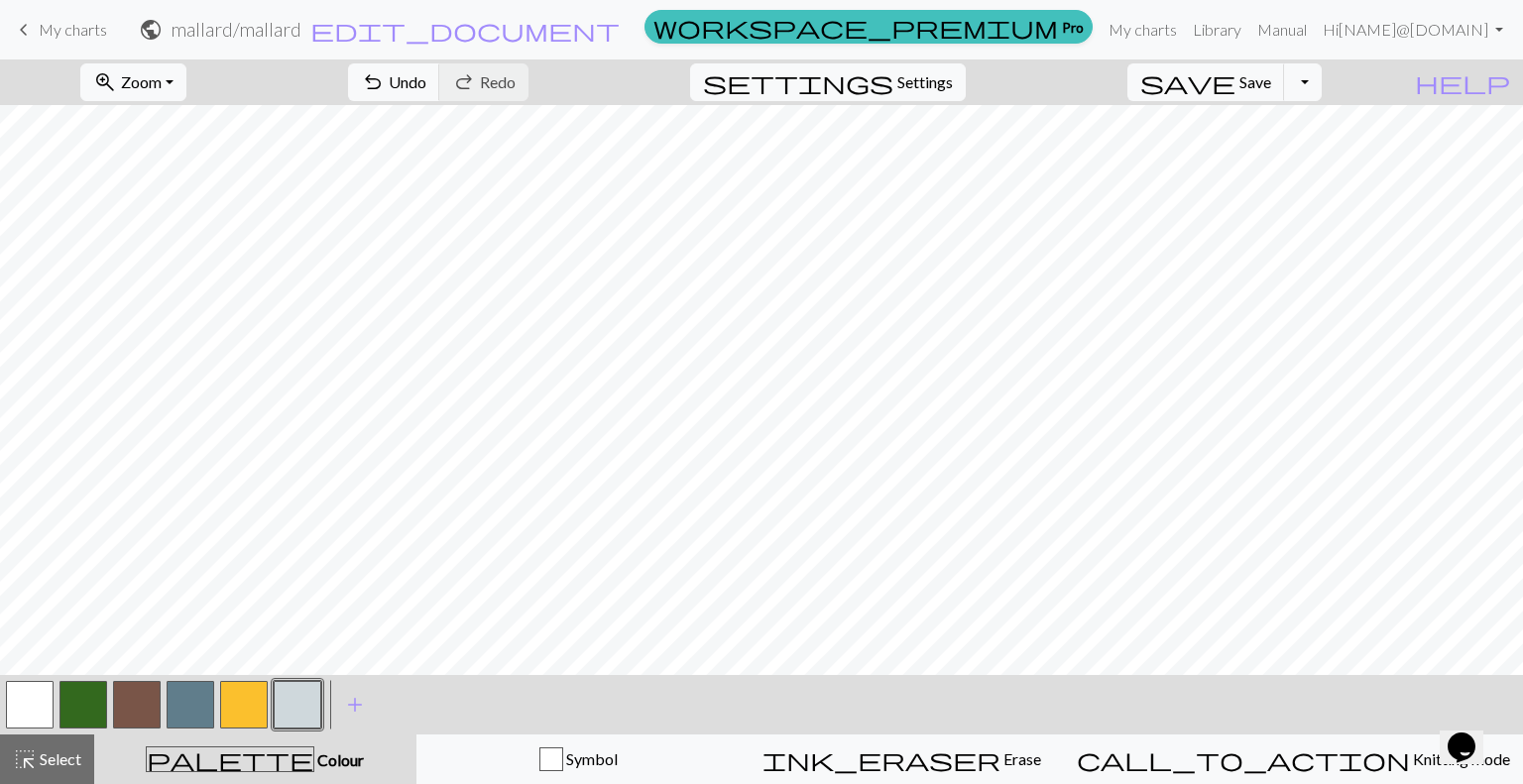 click at bounding box center [137, 705] 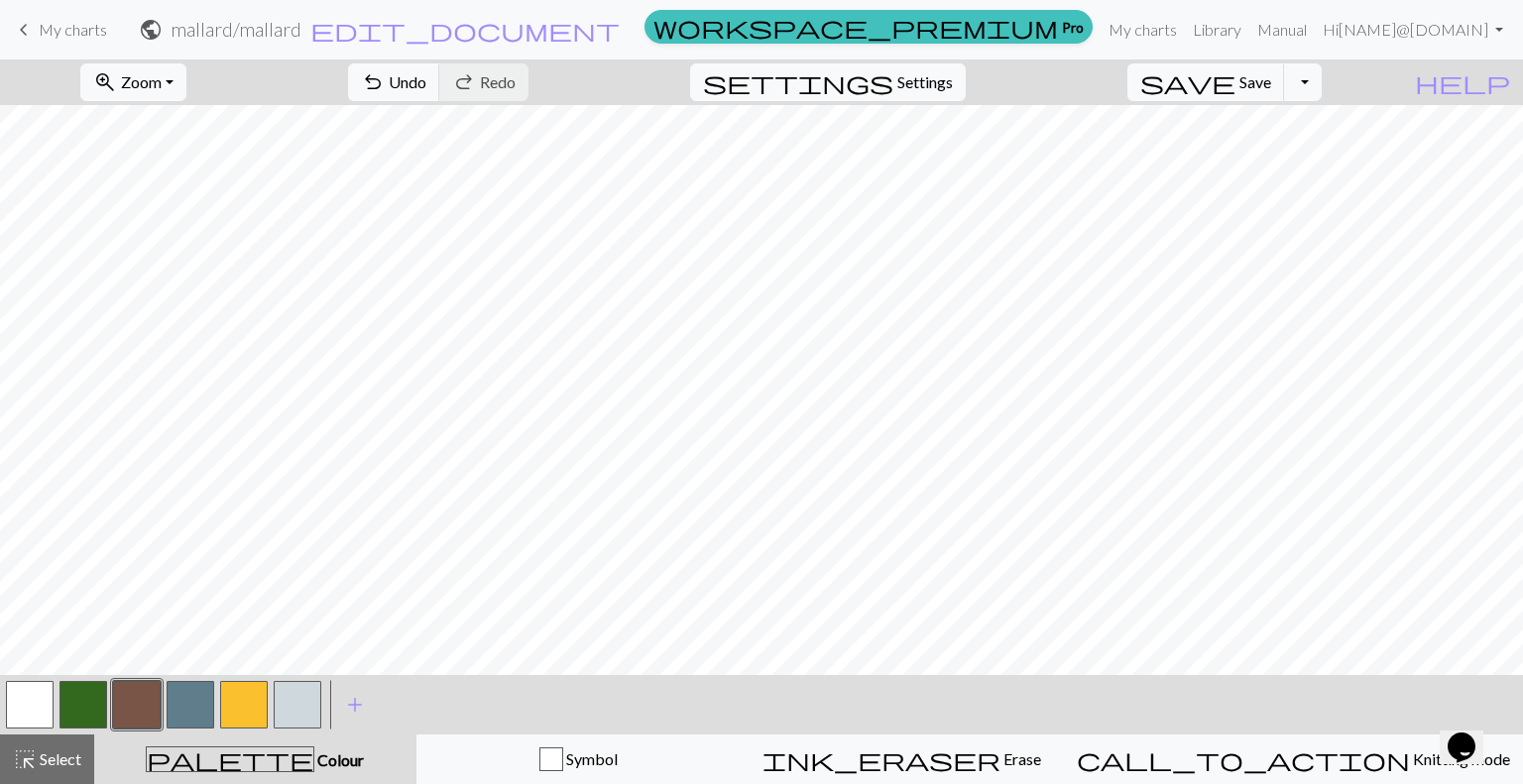 drag, startPoint x: 39, startPoint y: 691, endPoint x: 53, endPoint y: 677, distance: 19.79899 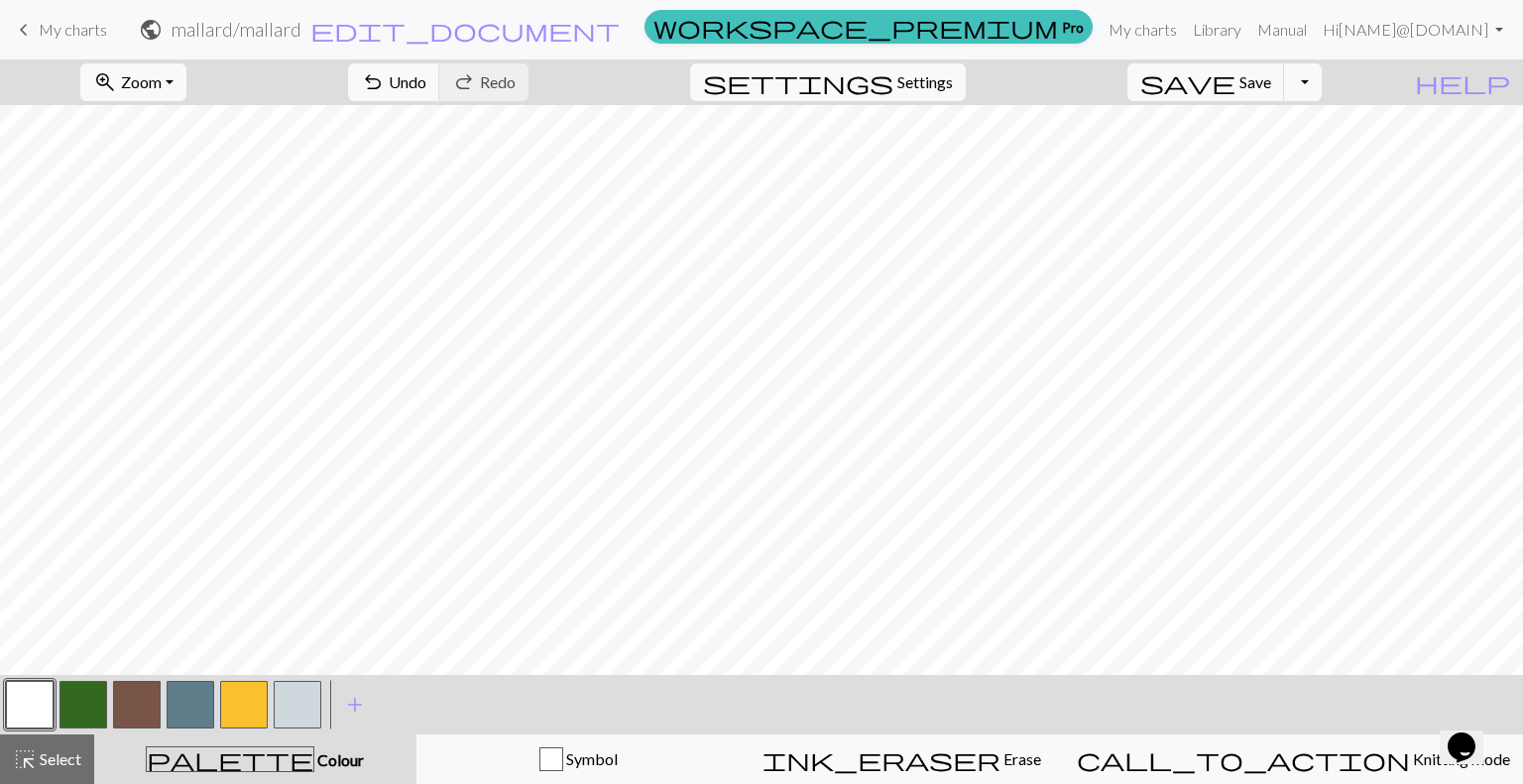 drag, startPoint x: 137, startPoint y: 692, endPoint x: 139, endPoint y: 681, distance: 11.18034 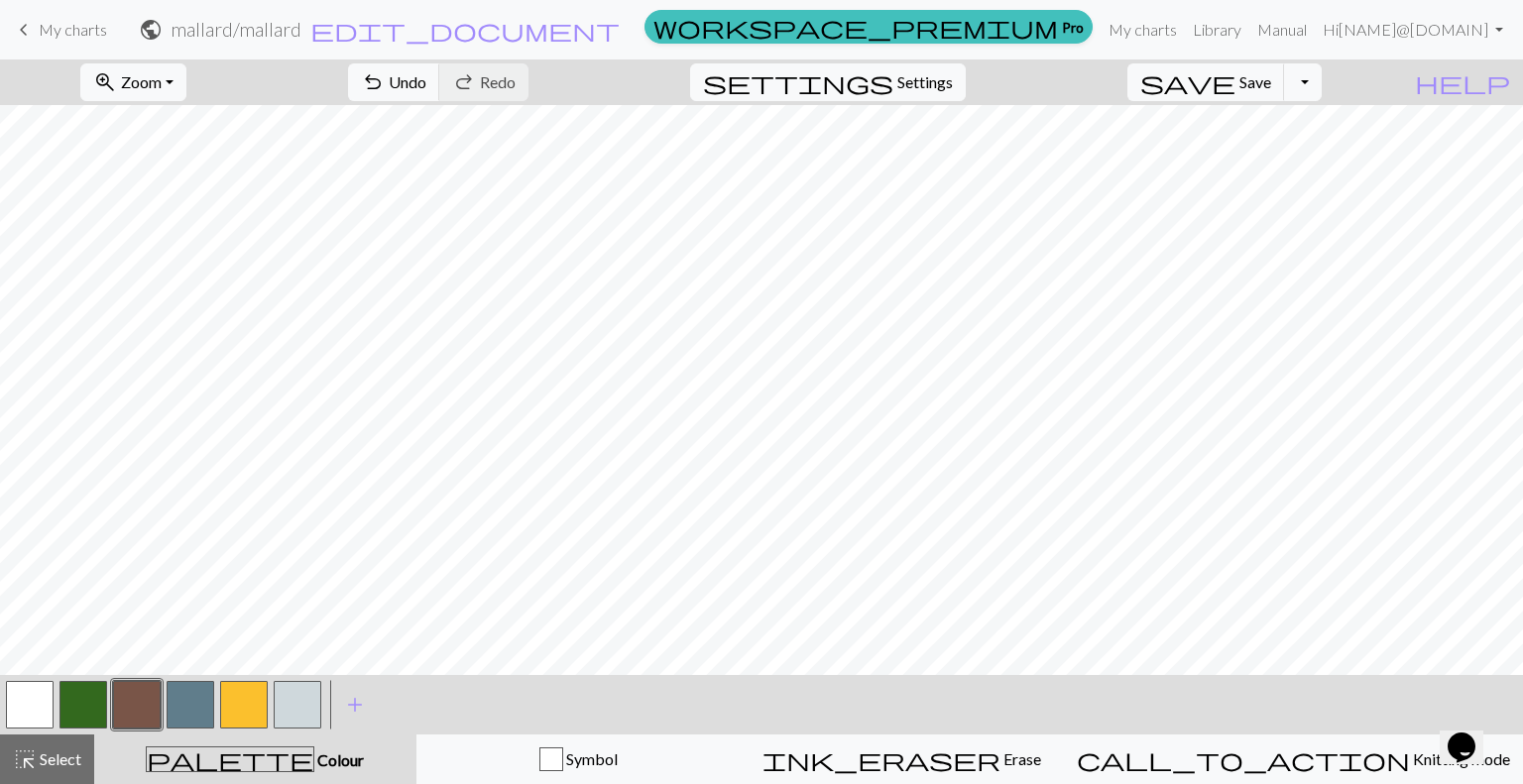 click at bounding box center [190, 705] 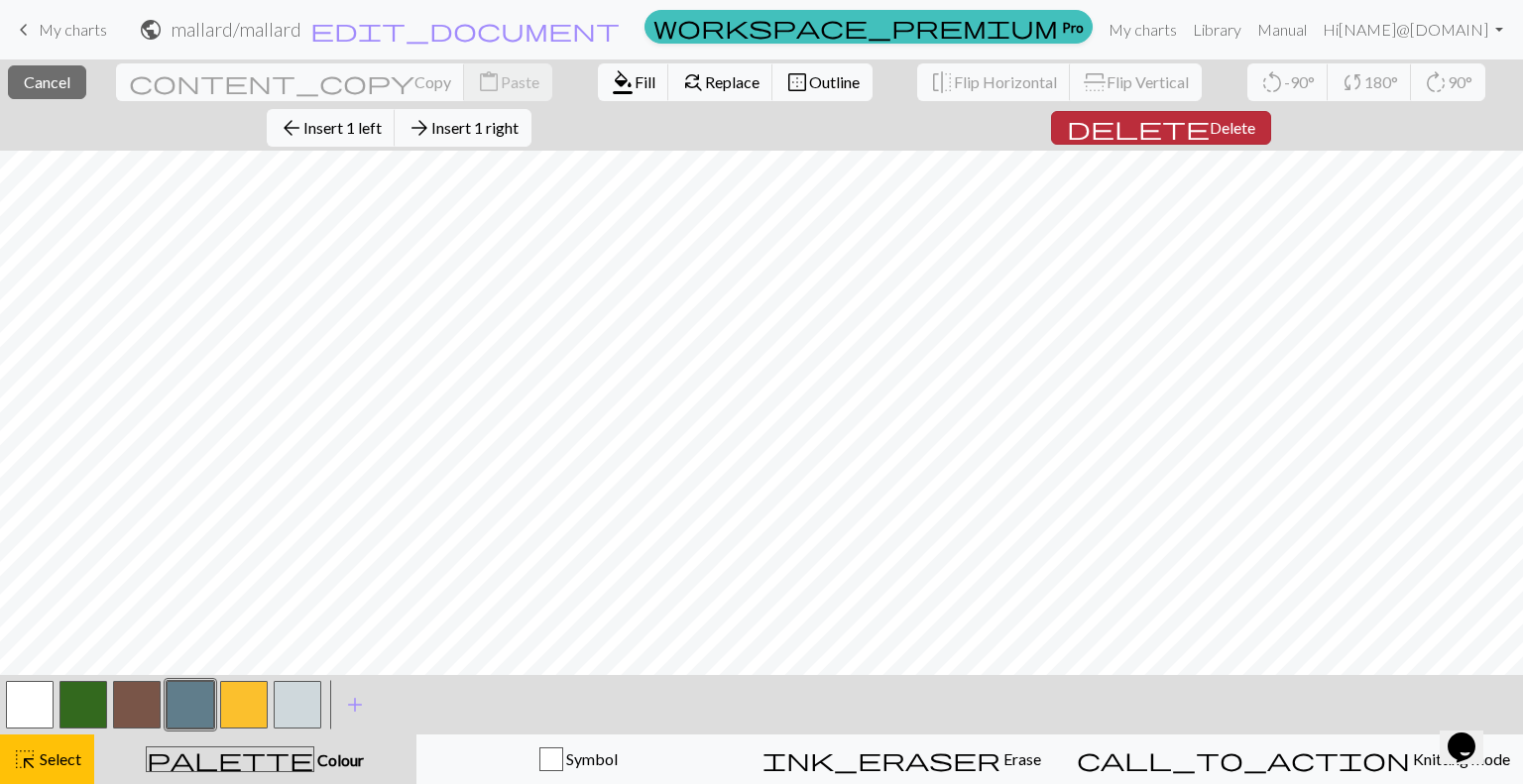 click on "Delete" at bounding box center (1232, 127) 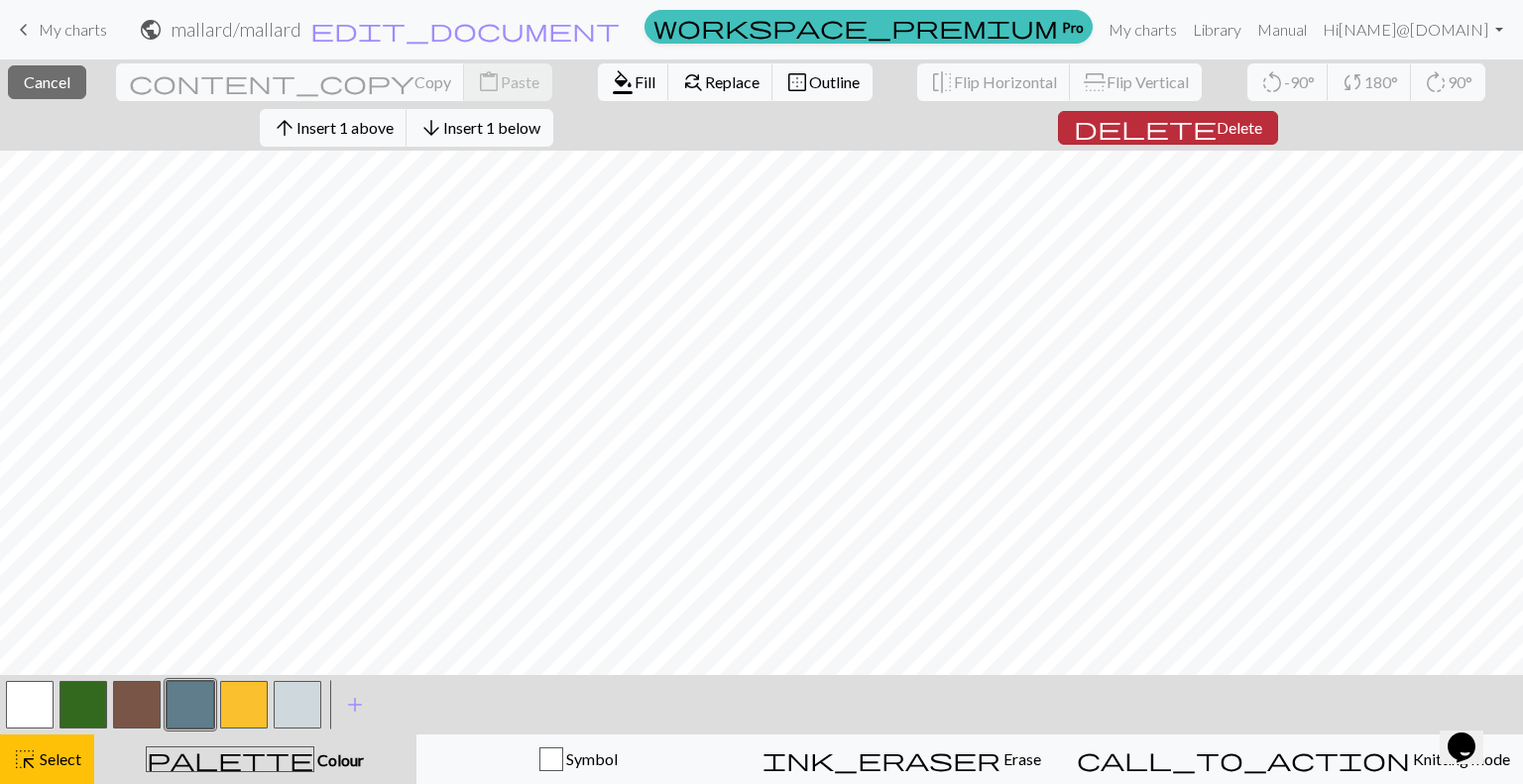click on "Delete" at bounding box center [1239, 127] 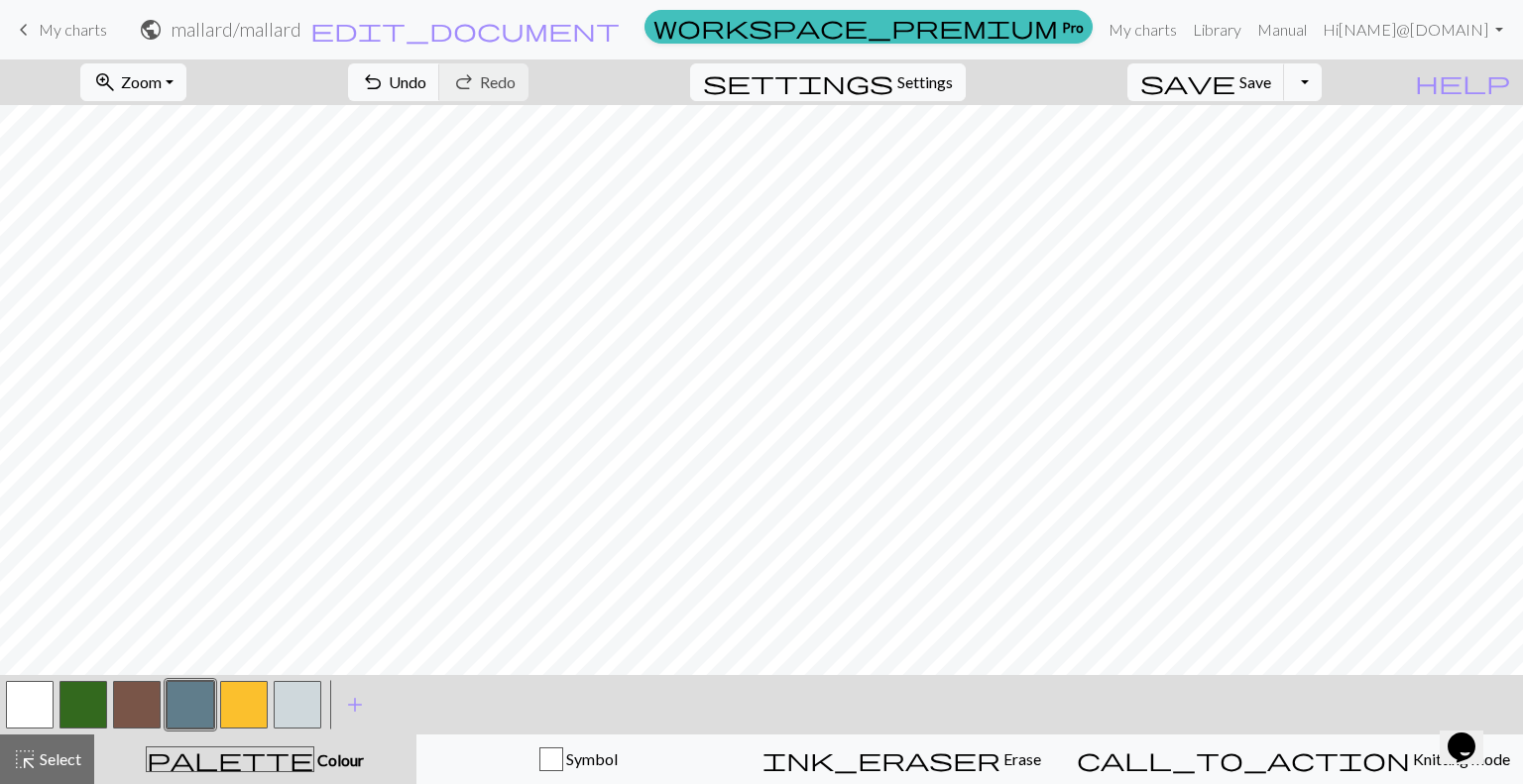 click at bounding box center [83, 705] 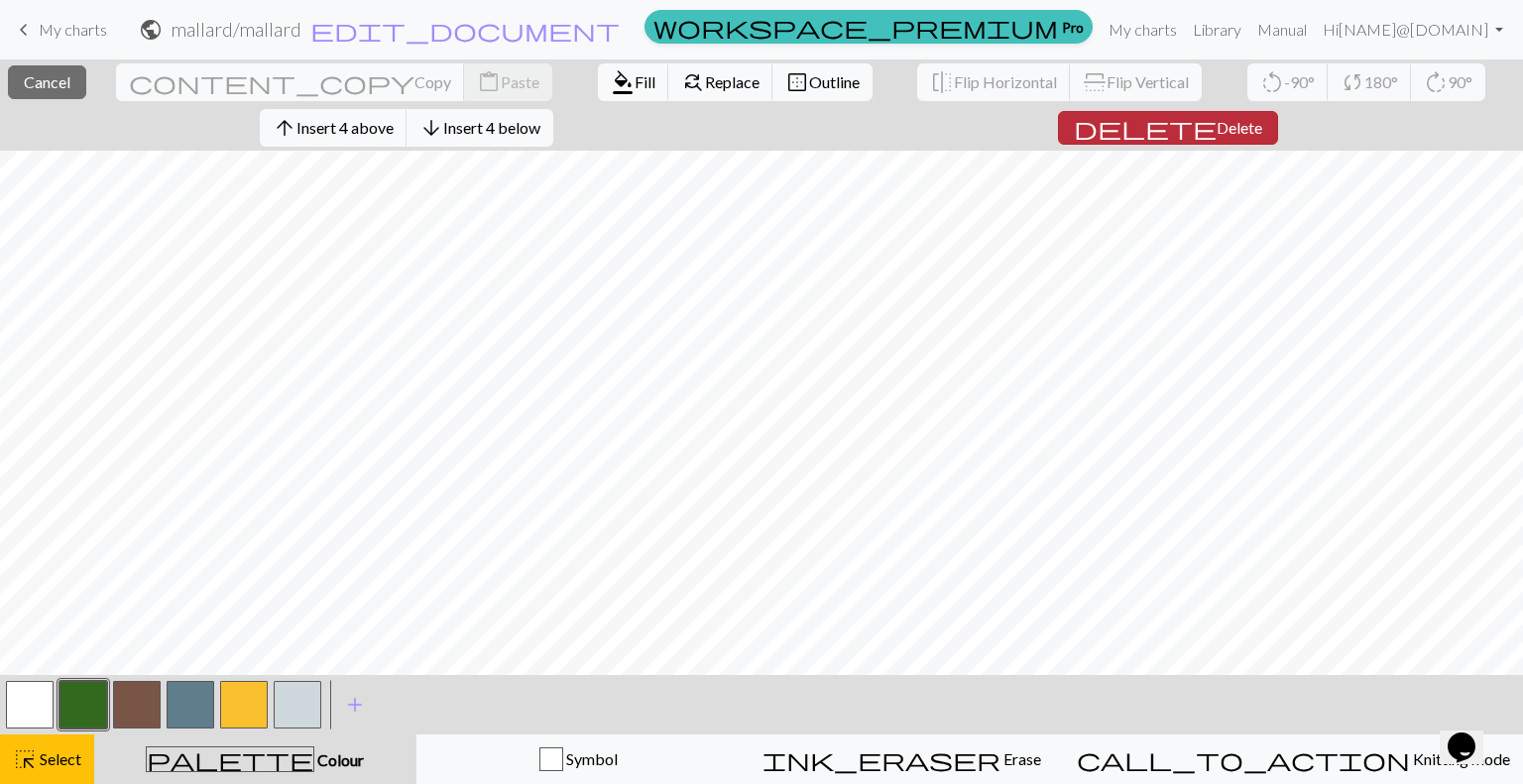 click on "delete" at bounding box center [1145, 128] 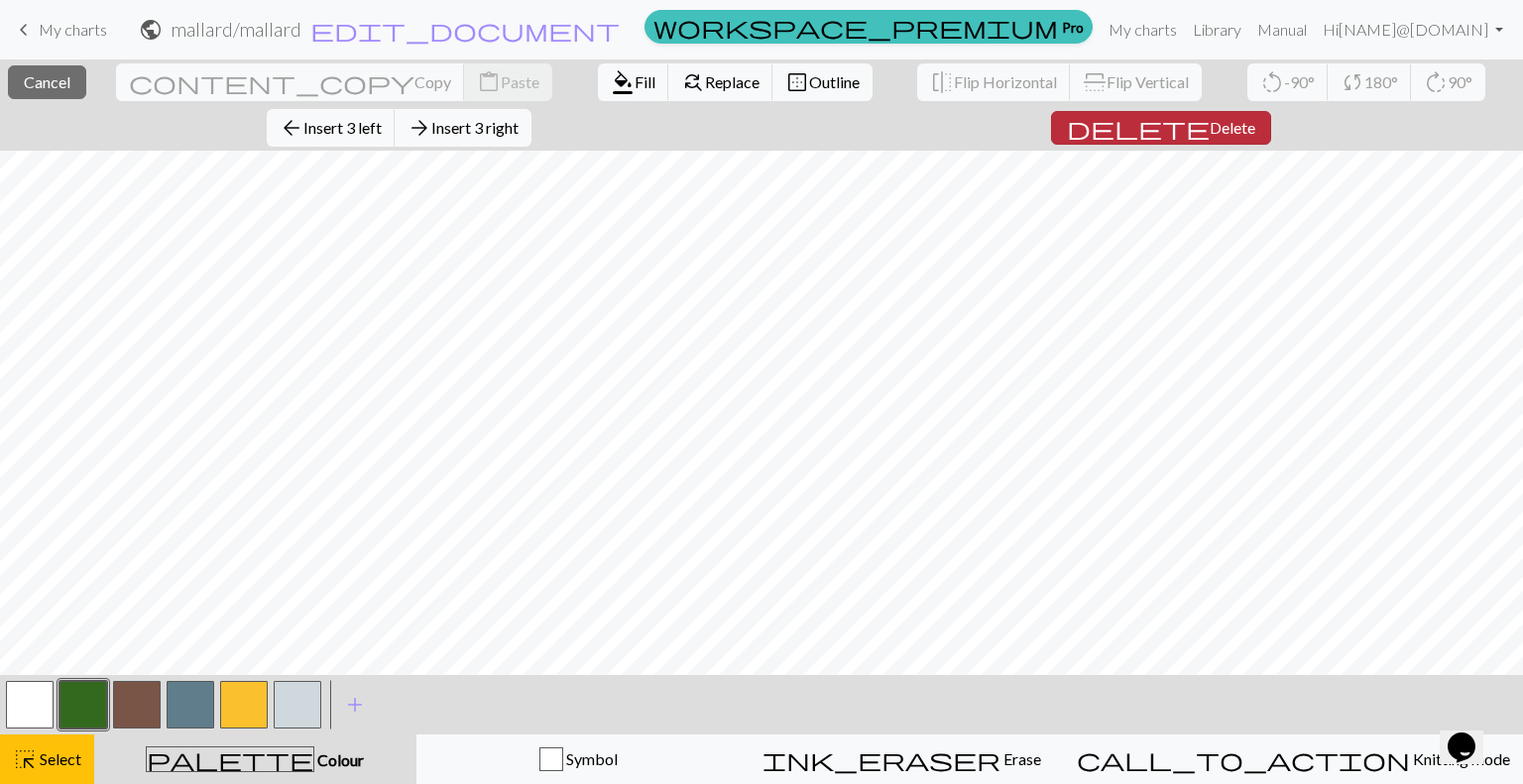 click on "Delete" at bounding box center [1232, 127] 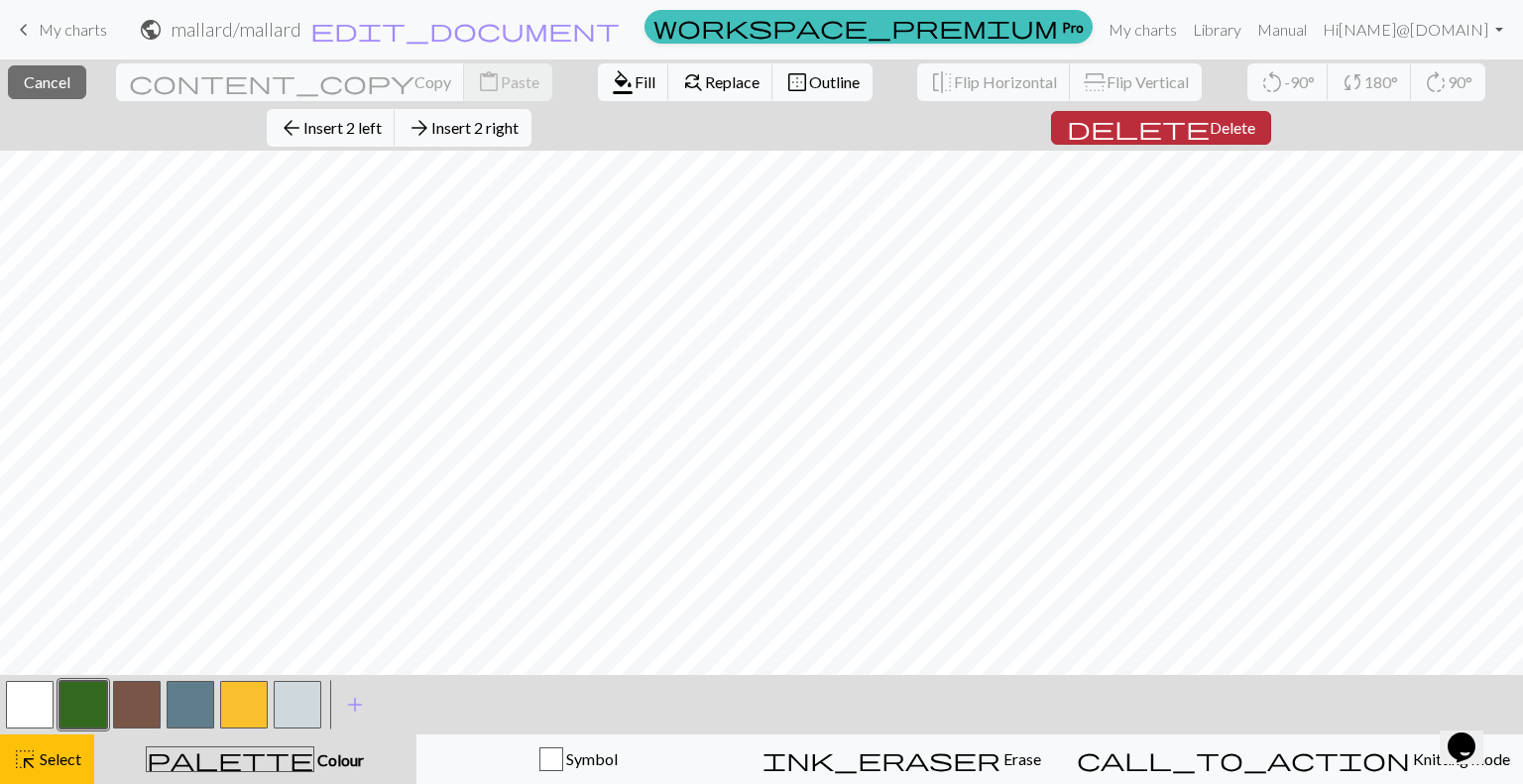 click on "Delete" at bounding box center [1232, 127] 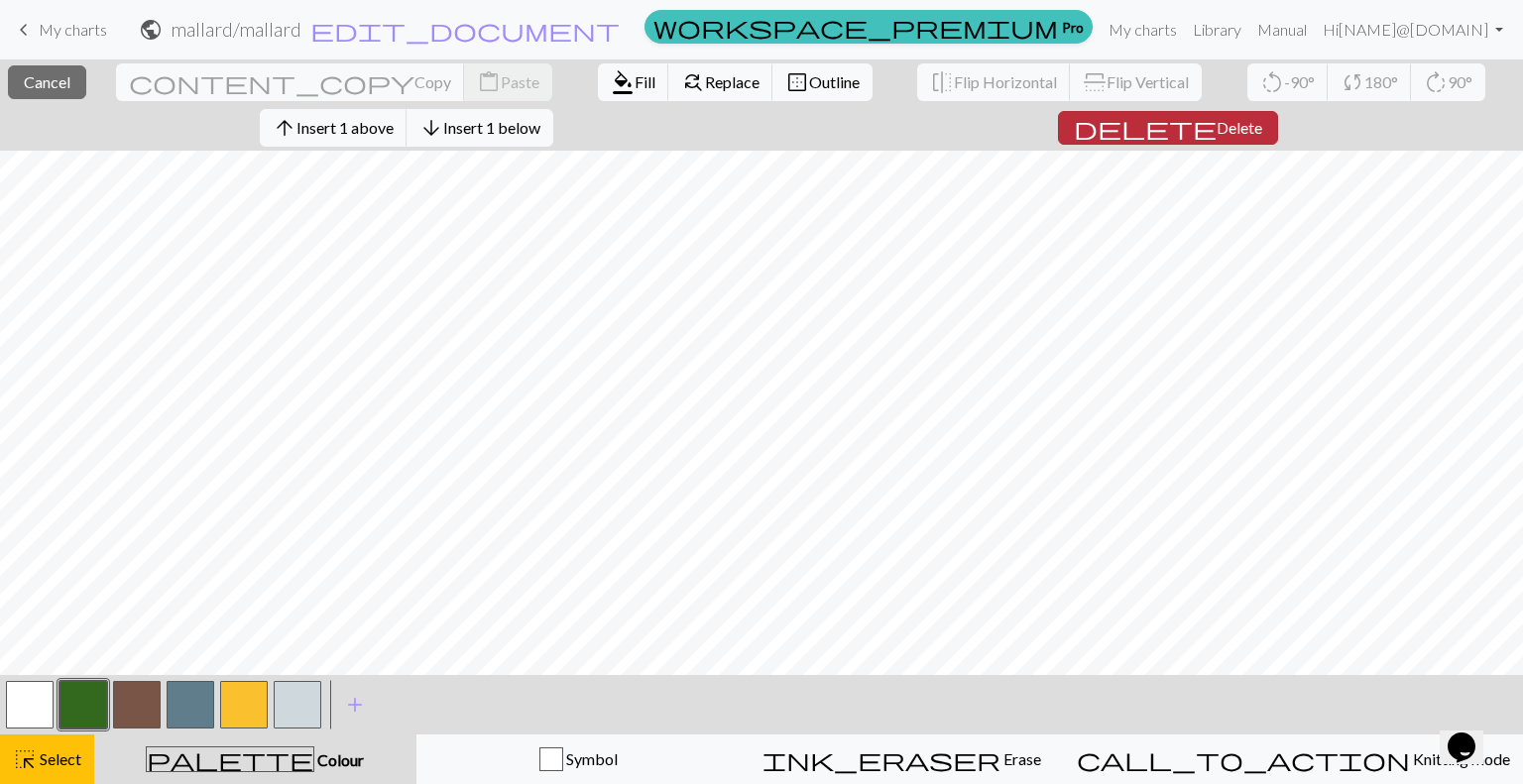 click on "Delete" at bounding box center [1239, 127] 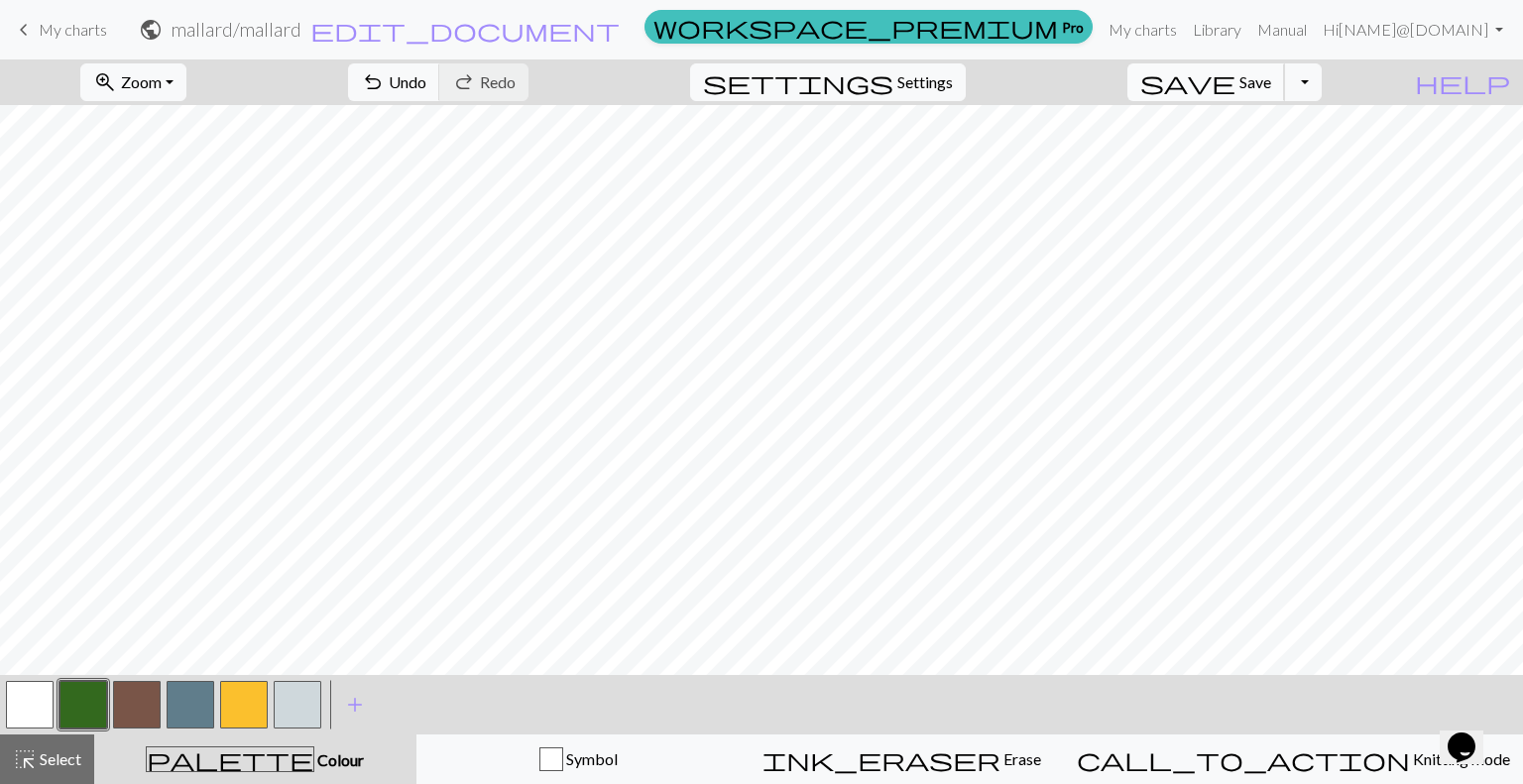 click on "Save" at bounding box center (1255, 81) 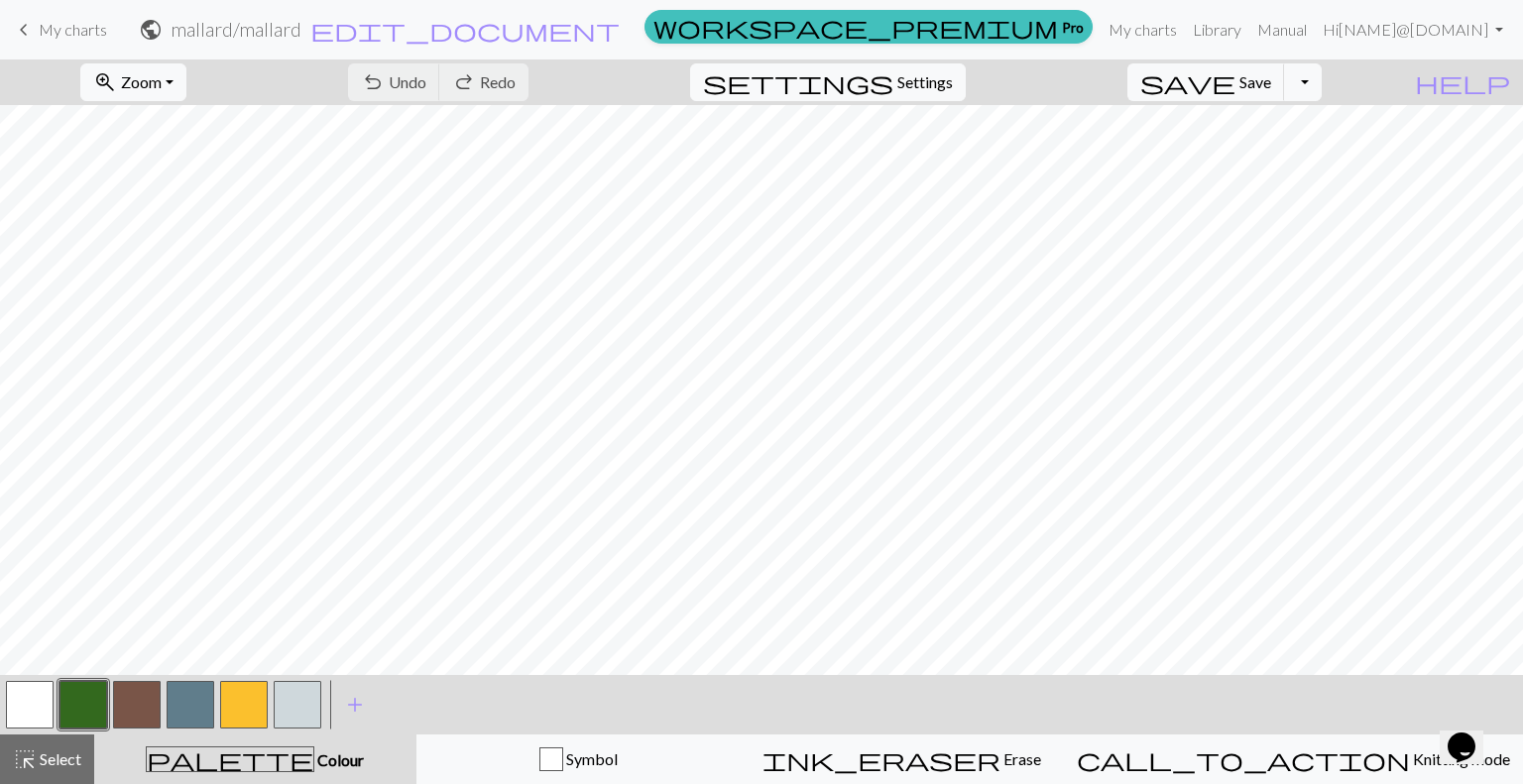 click at bounding box center (30, 705) 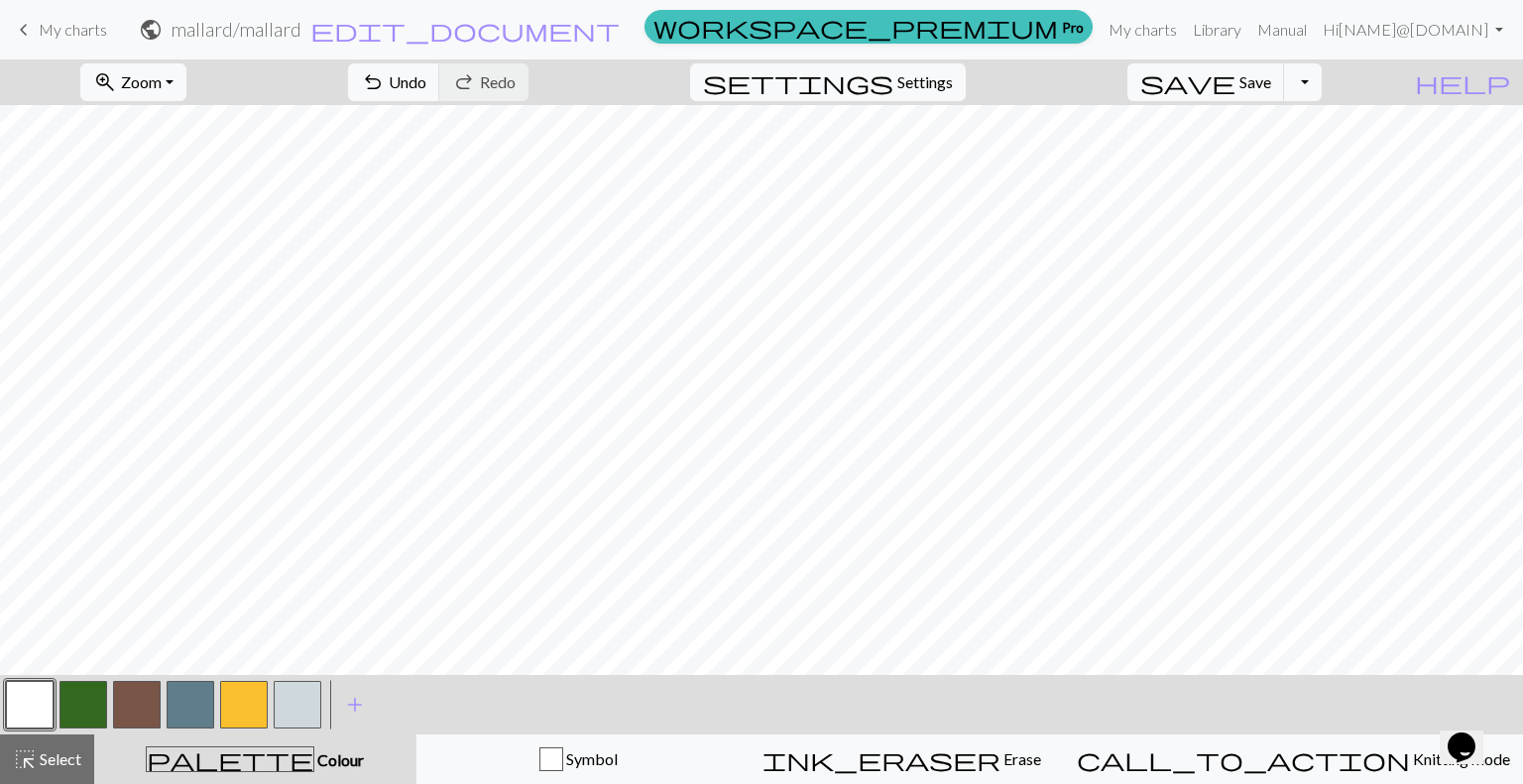 click at bounding box center [30, 705] 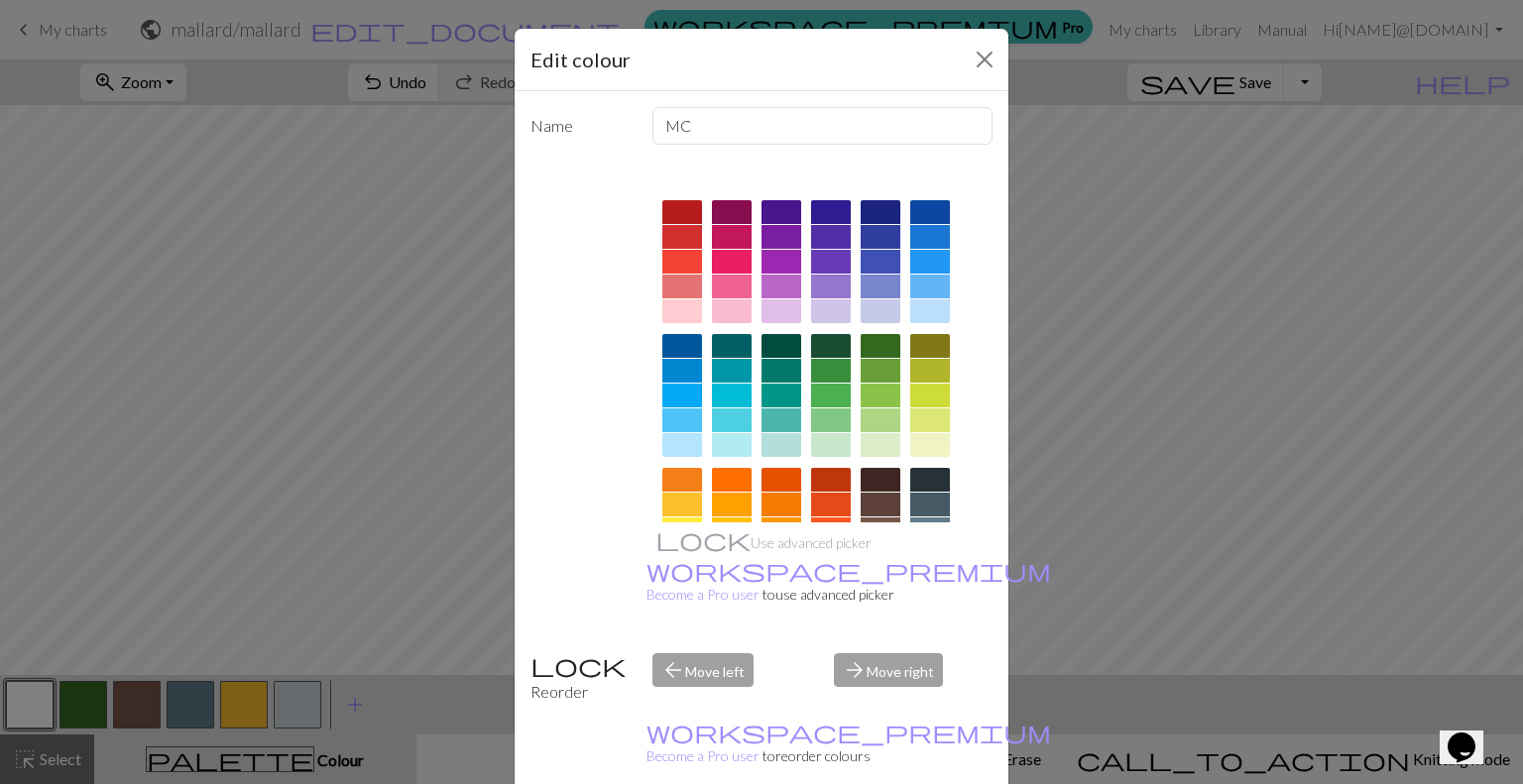 drag, startPoint x: 951, startPoint y: 773, endPoint x: 899, endPoint y: 691, distance: 97.09789 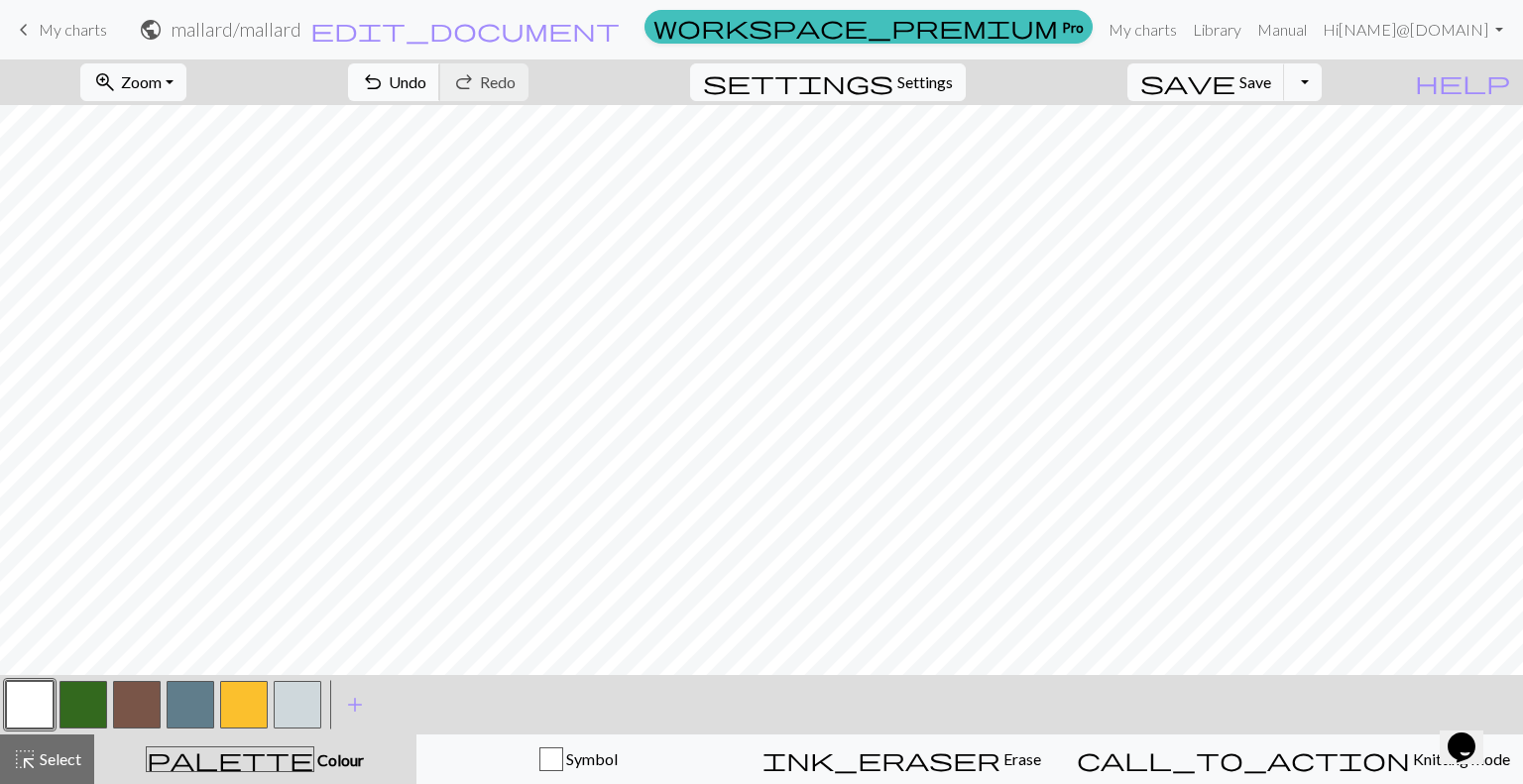 click on "Undo" at bounding box center [408, 81] 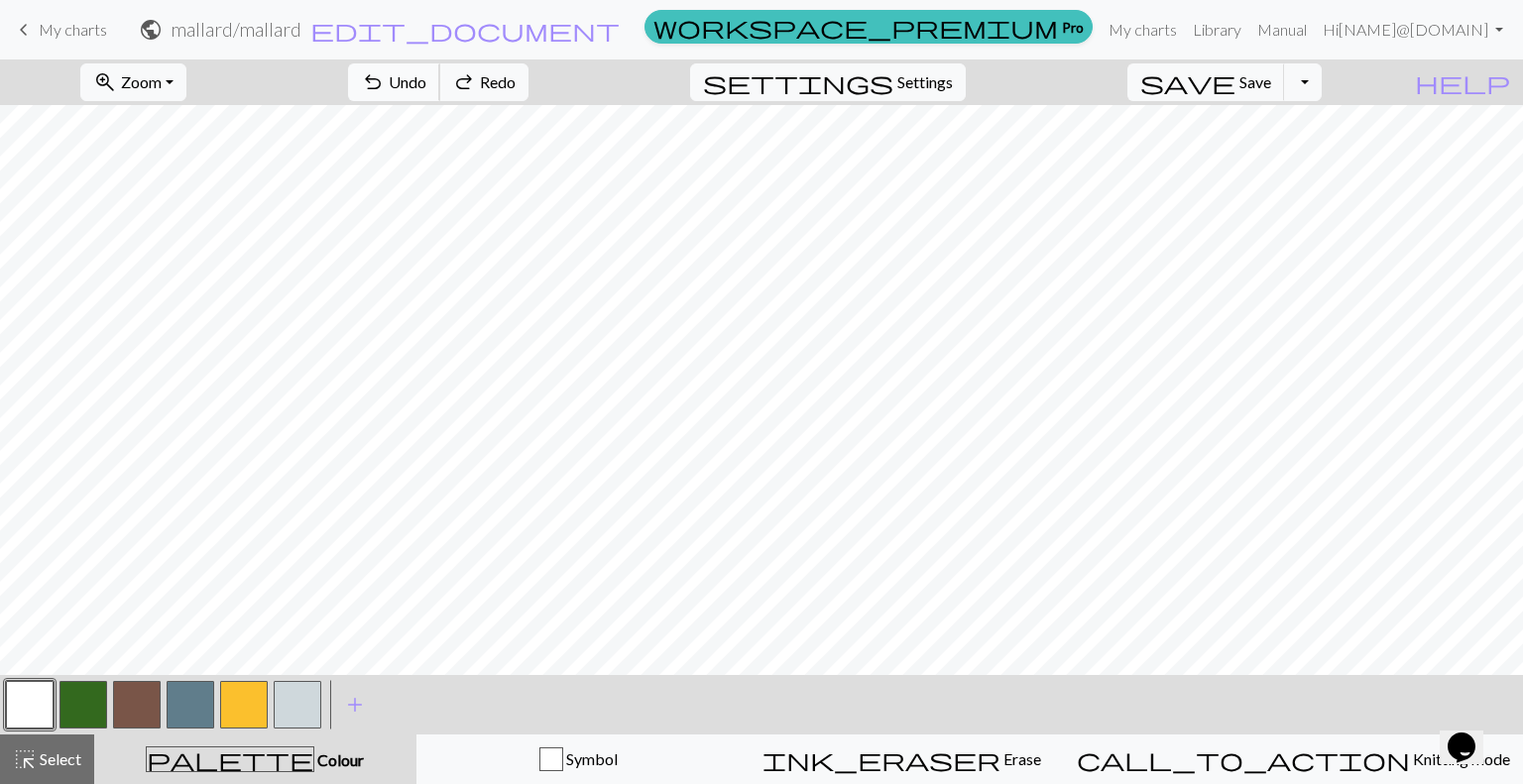 click on "Undo" at bounding box center [408, 81] 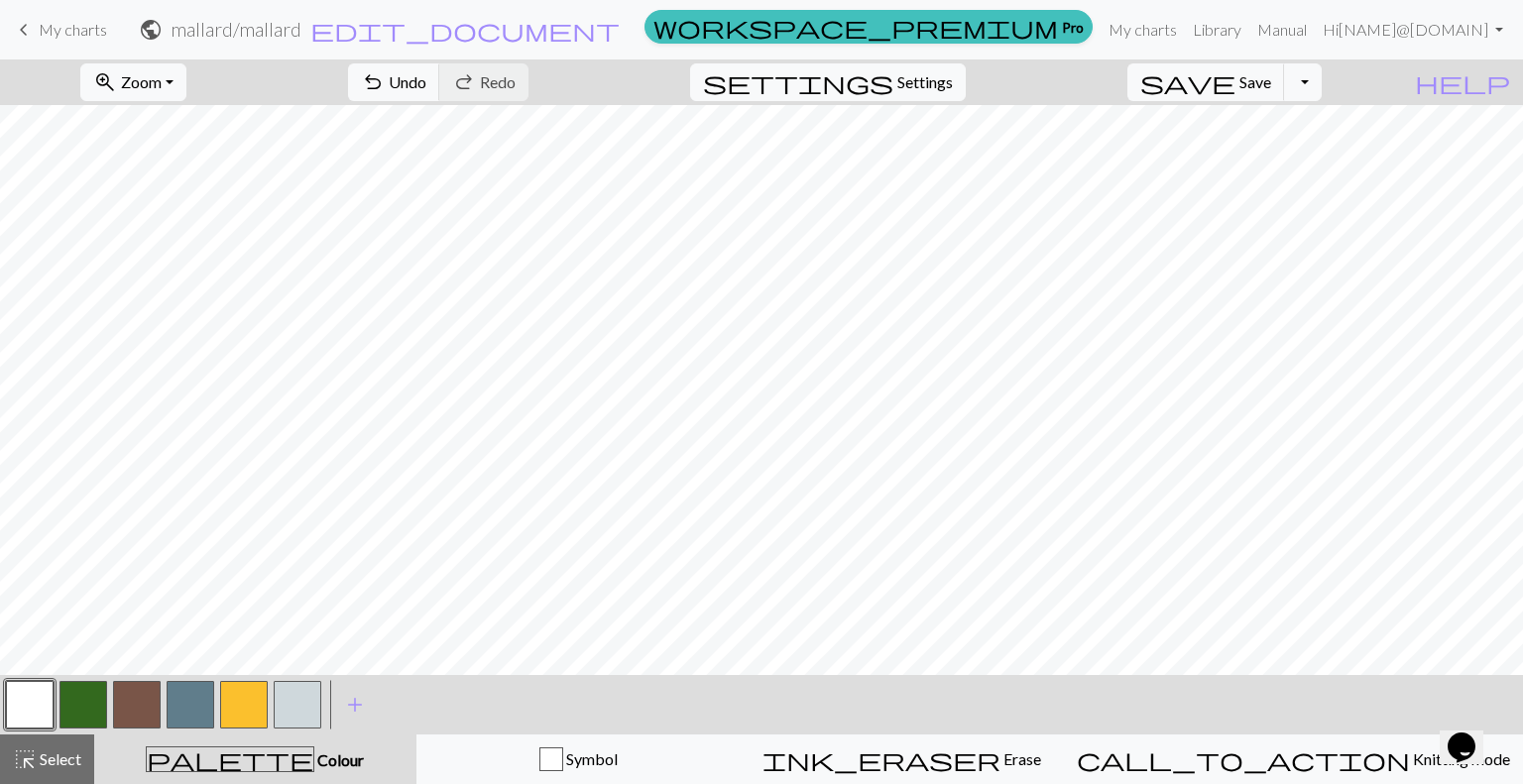 click at bounding box center (83, 705) 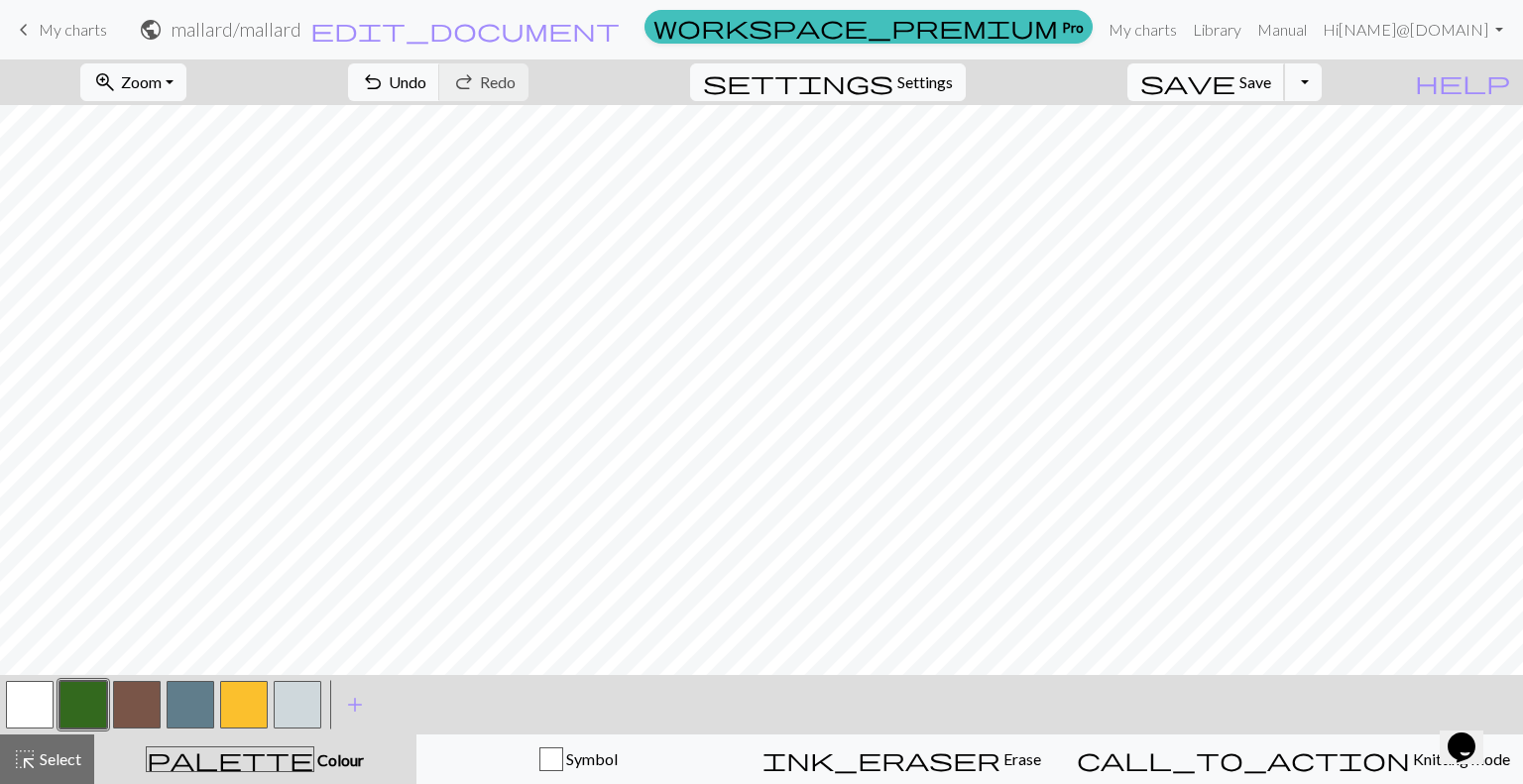 click on "Save" at bounding box center (1255, 81) 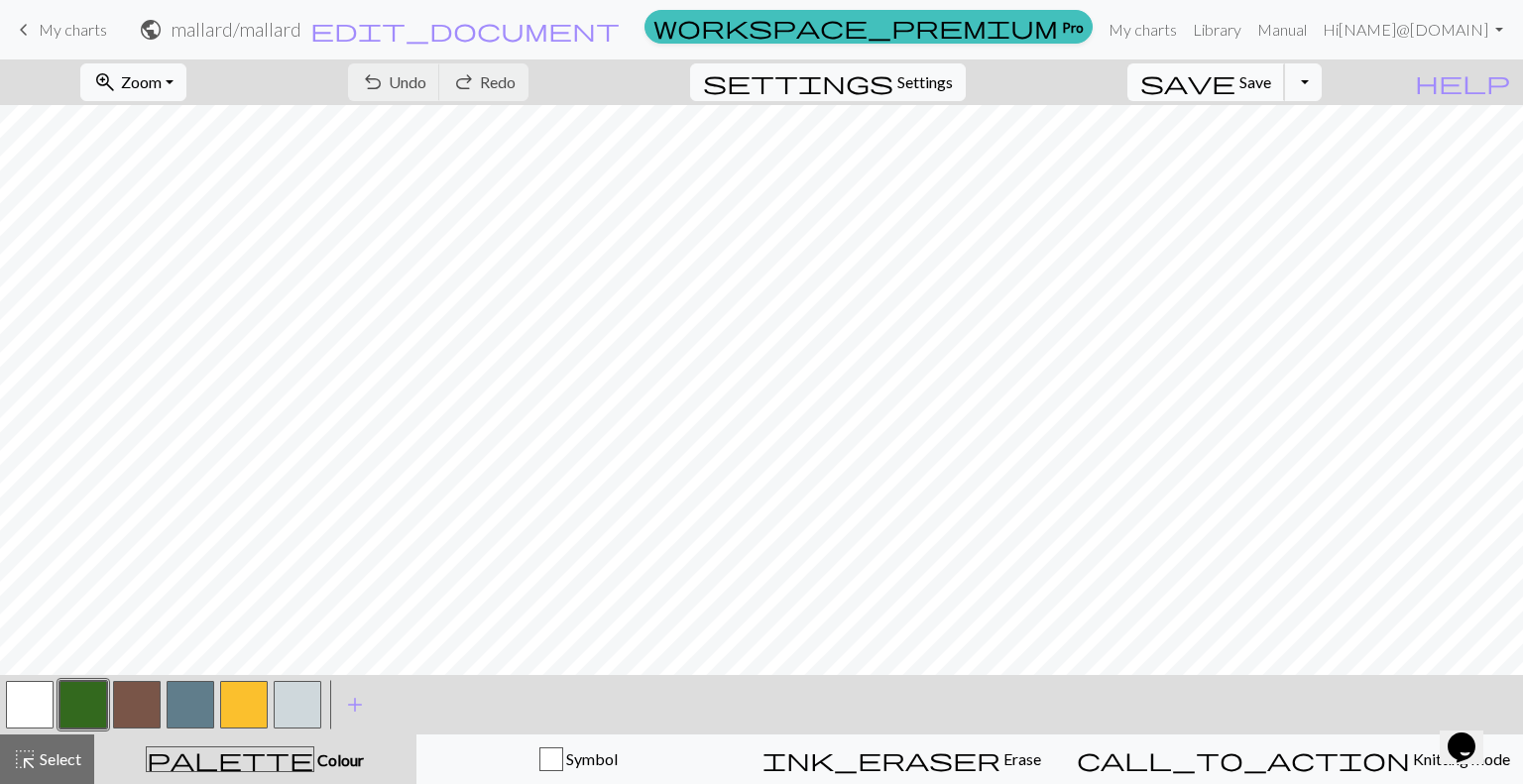 click on "Save" at bounding box center [1255, 81] 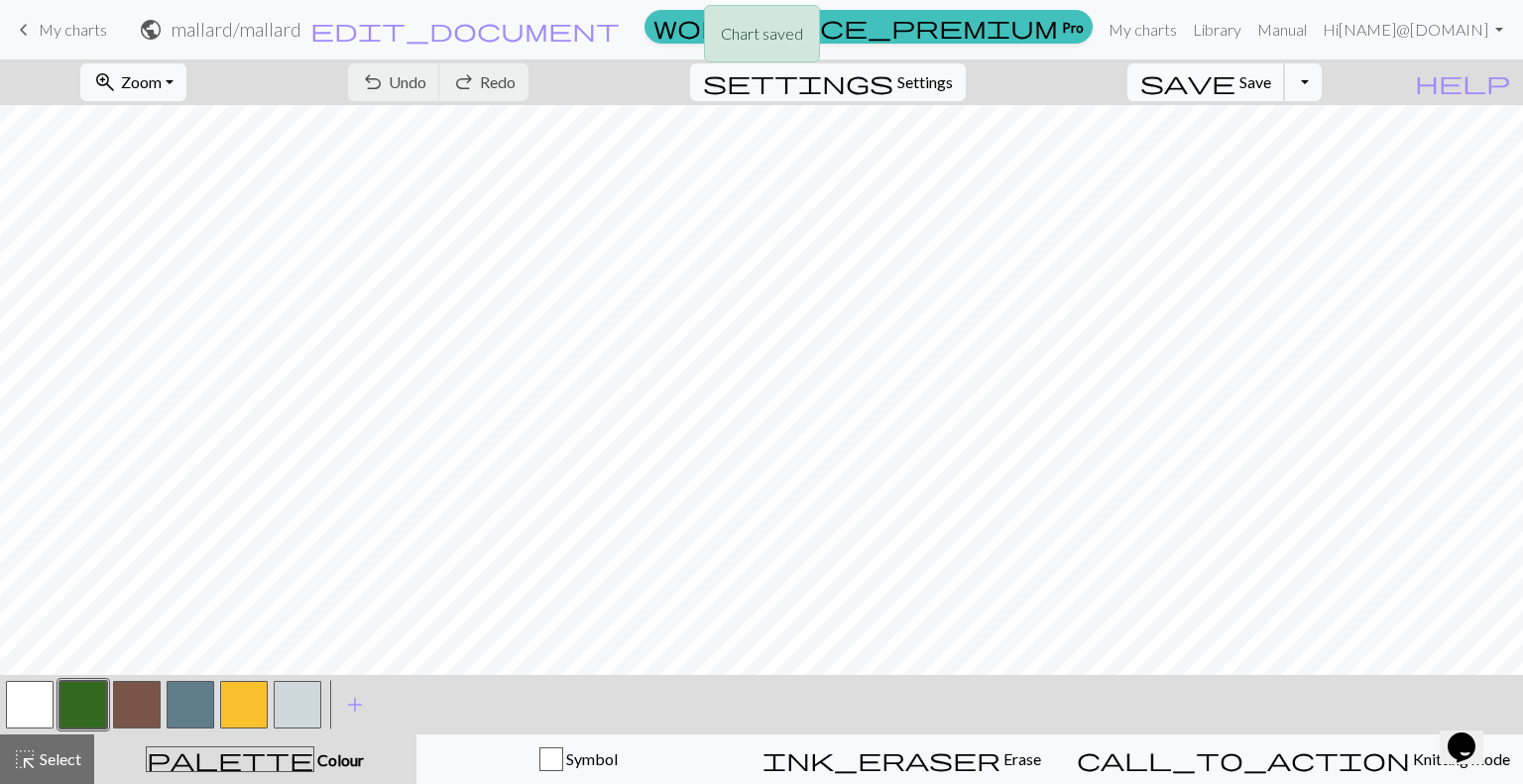 click on "Save" at bounding box center [1255, 81] 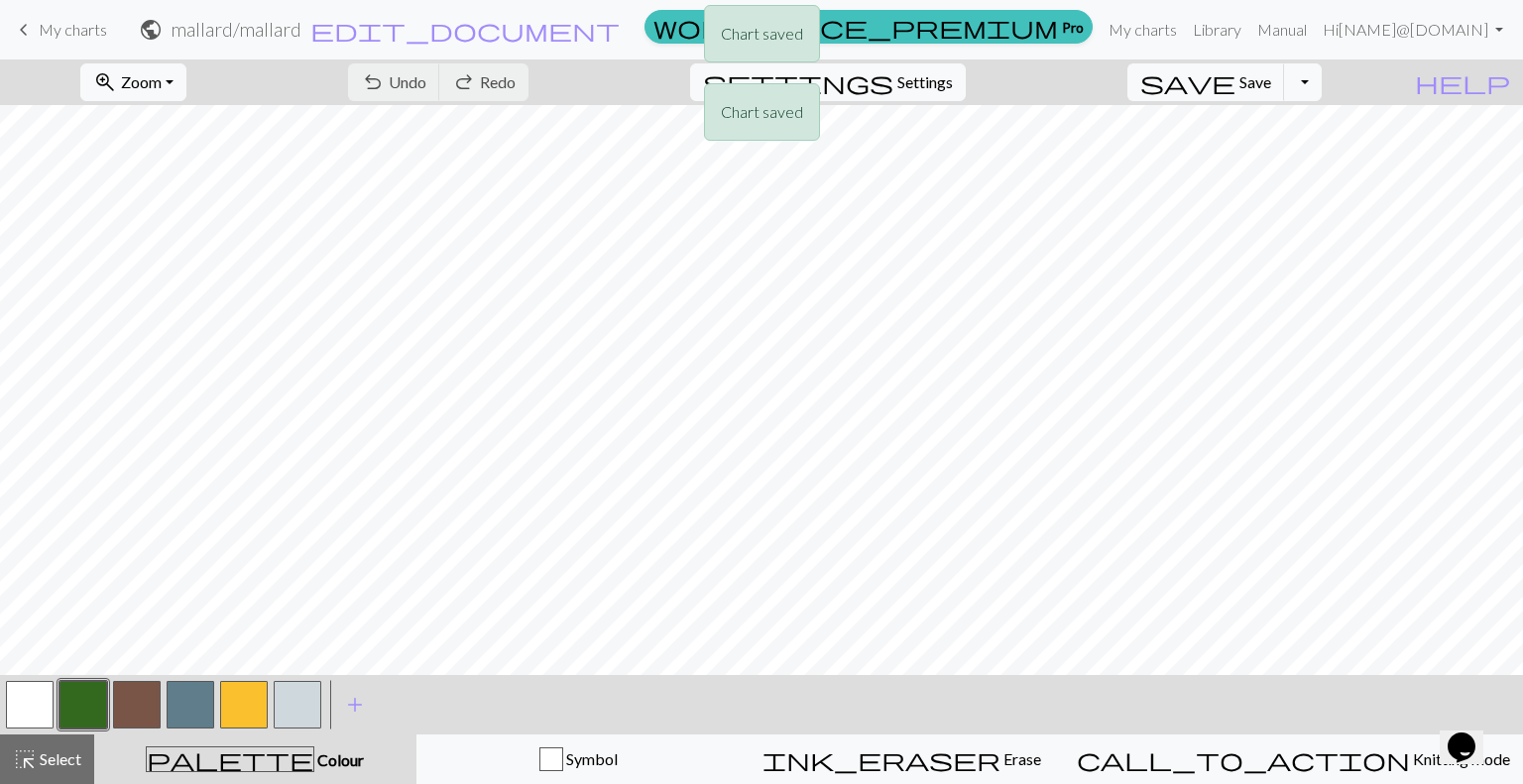 click on "Chart saved Chart saved" at bounding box center [762, 78] 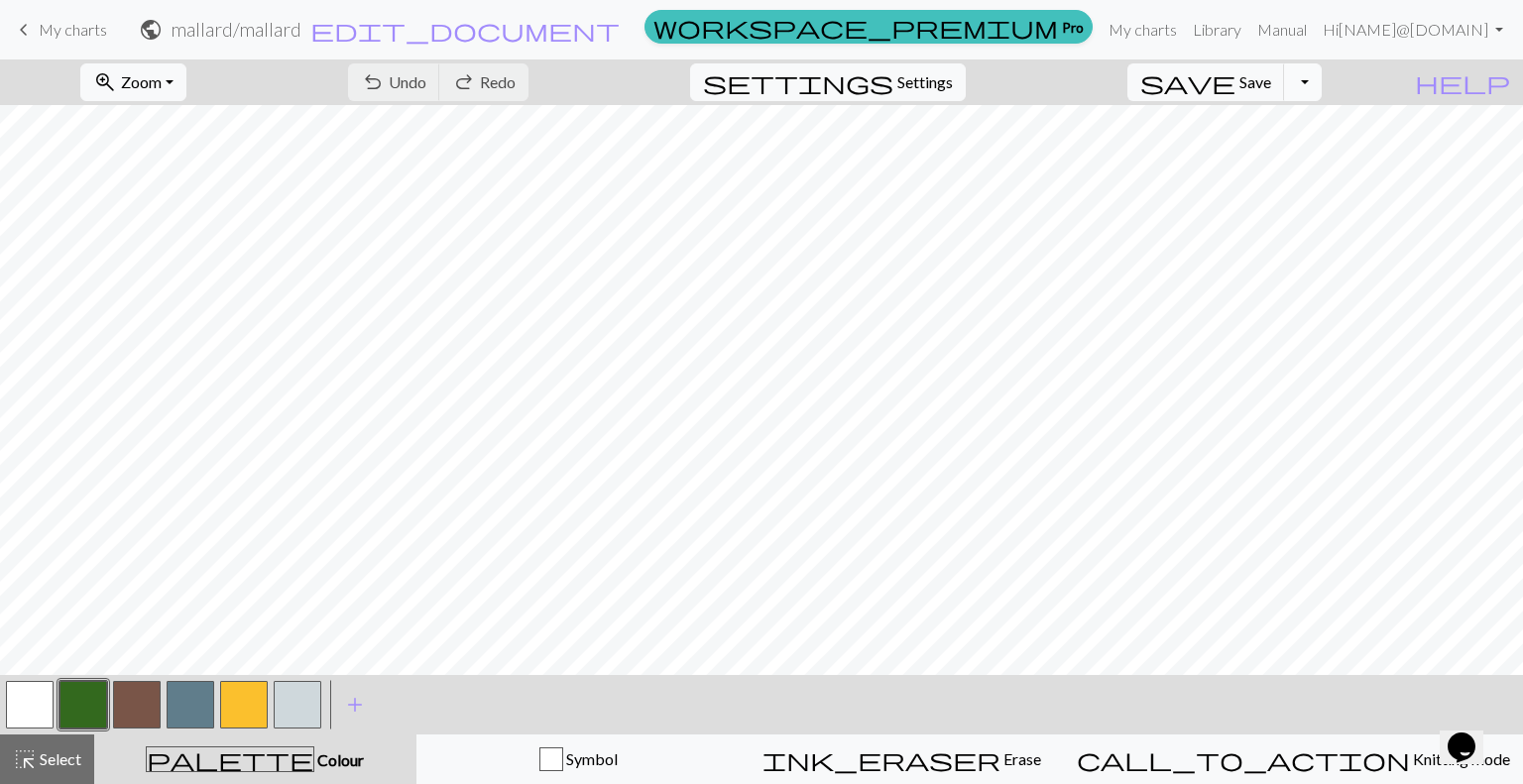 click on "Toggle Dropdown" at bounding box center (1303, 82) 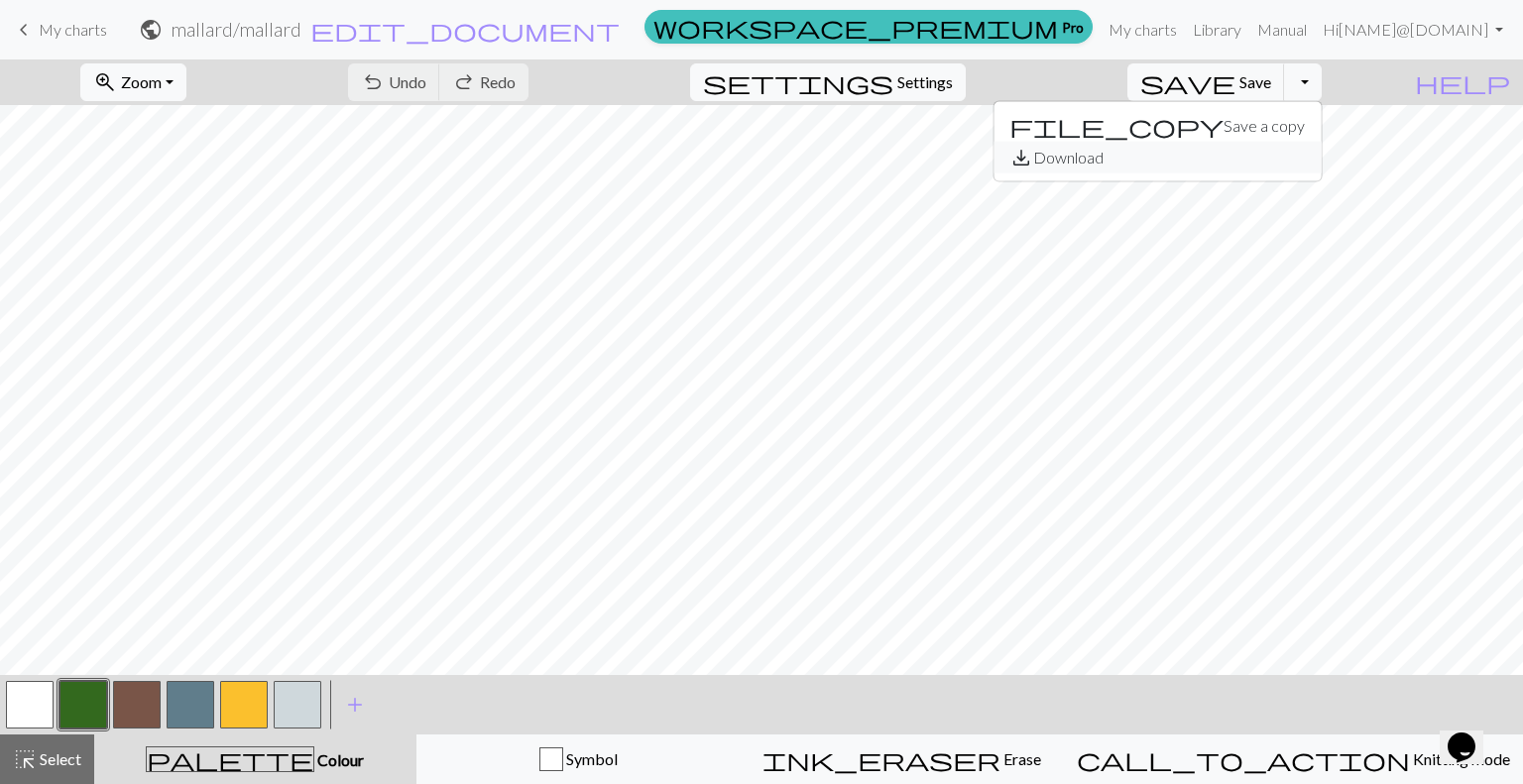 click on "save_alt  Download" at bounding box center [1157, 158] 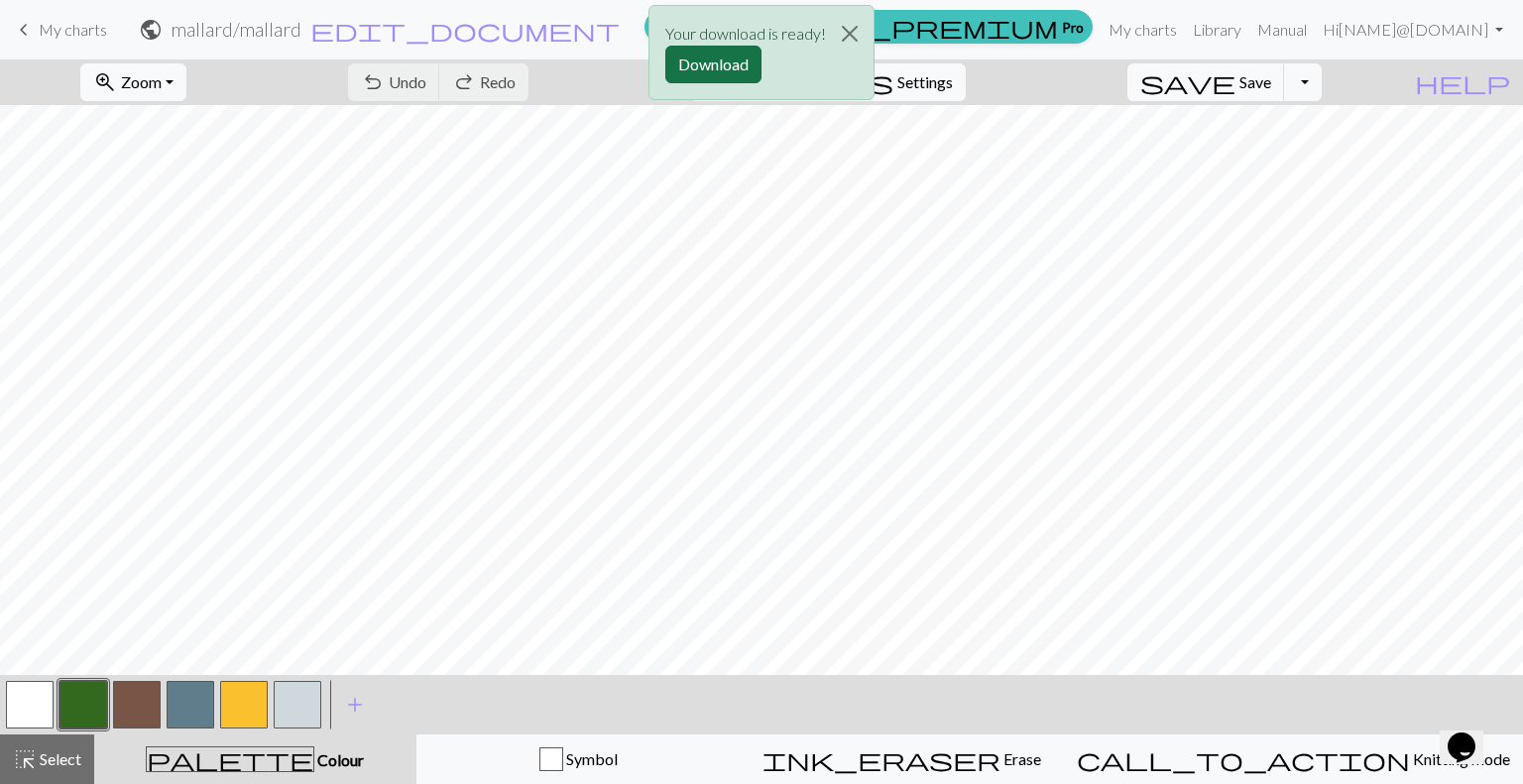 click on "Download" at bounding box center (713, 64) 